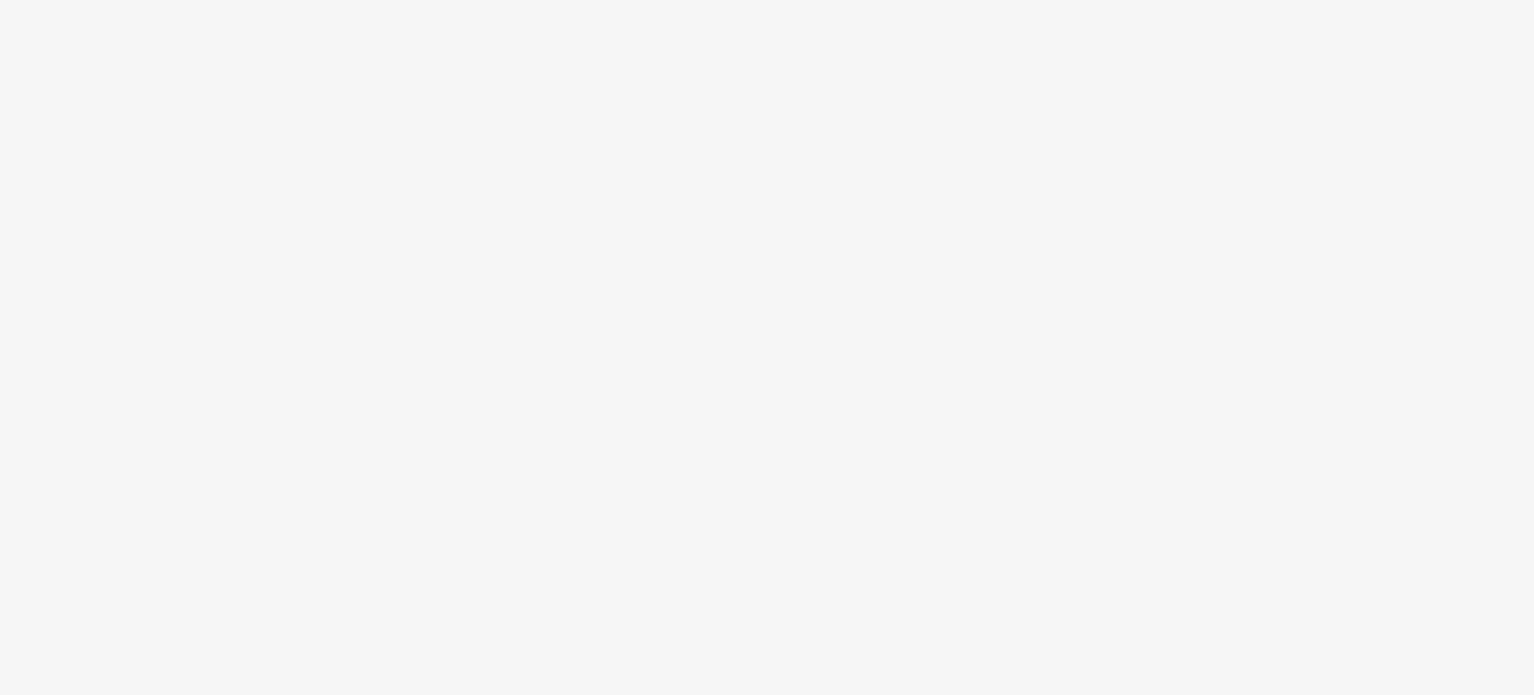 scroll, scrollTop: 0, scrollLeft: 0, axis: both 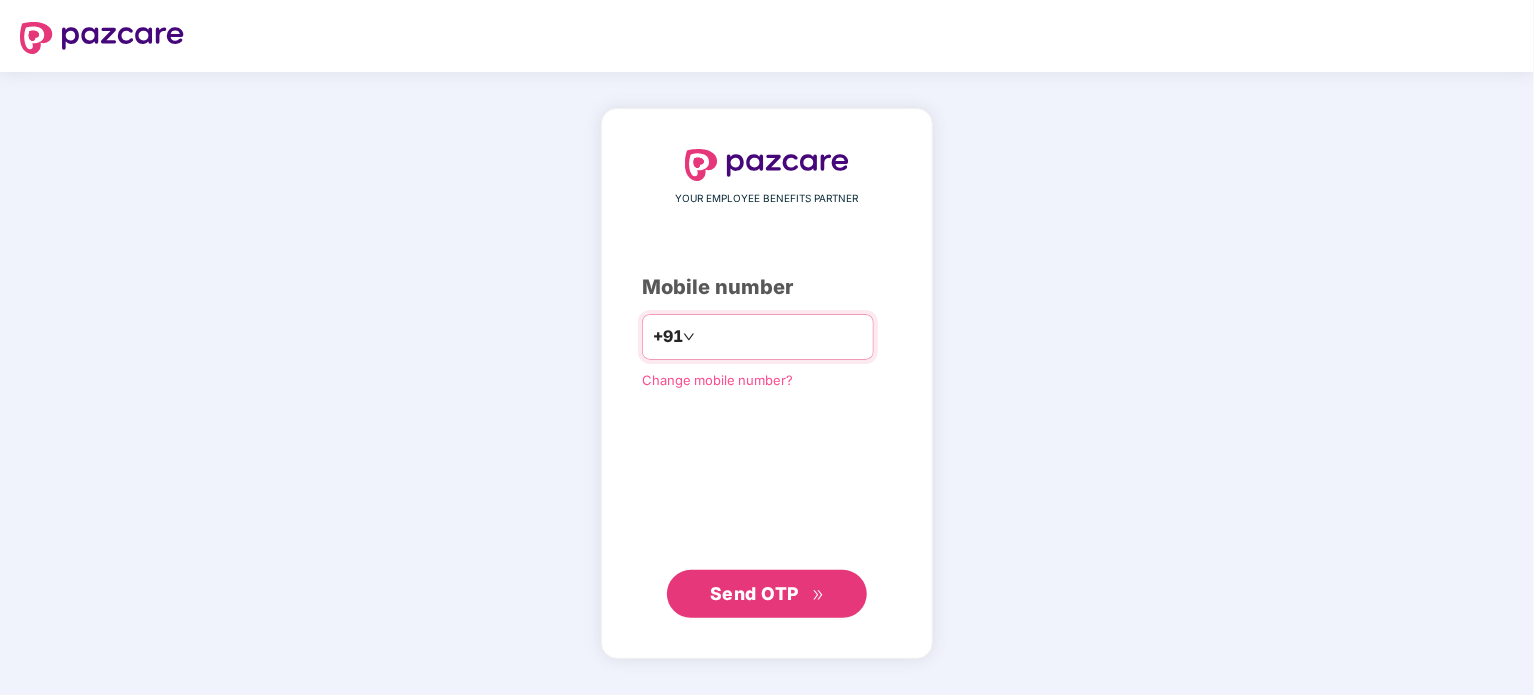 click at bounding box center (781, 337) 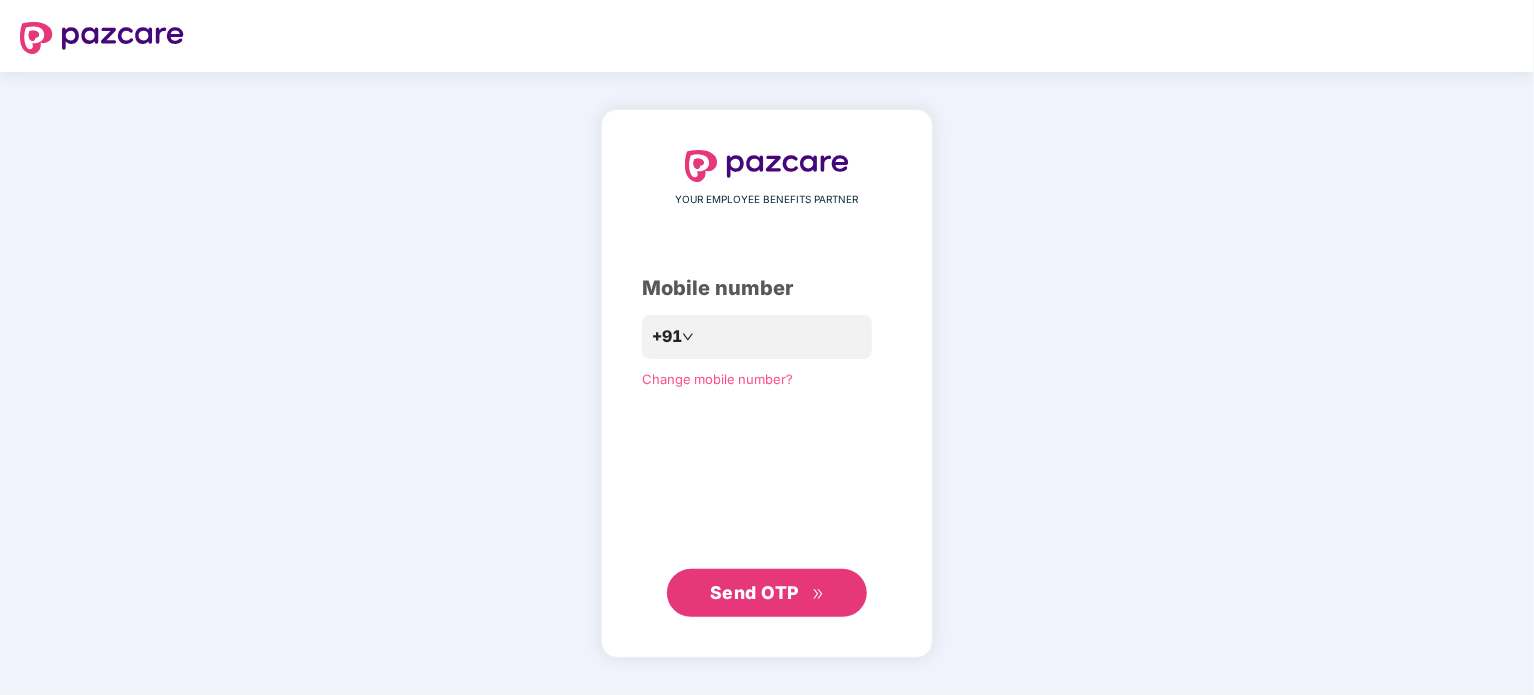 click on "Send OTP" at bounding box center (767, 593) 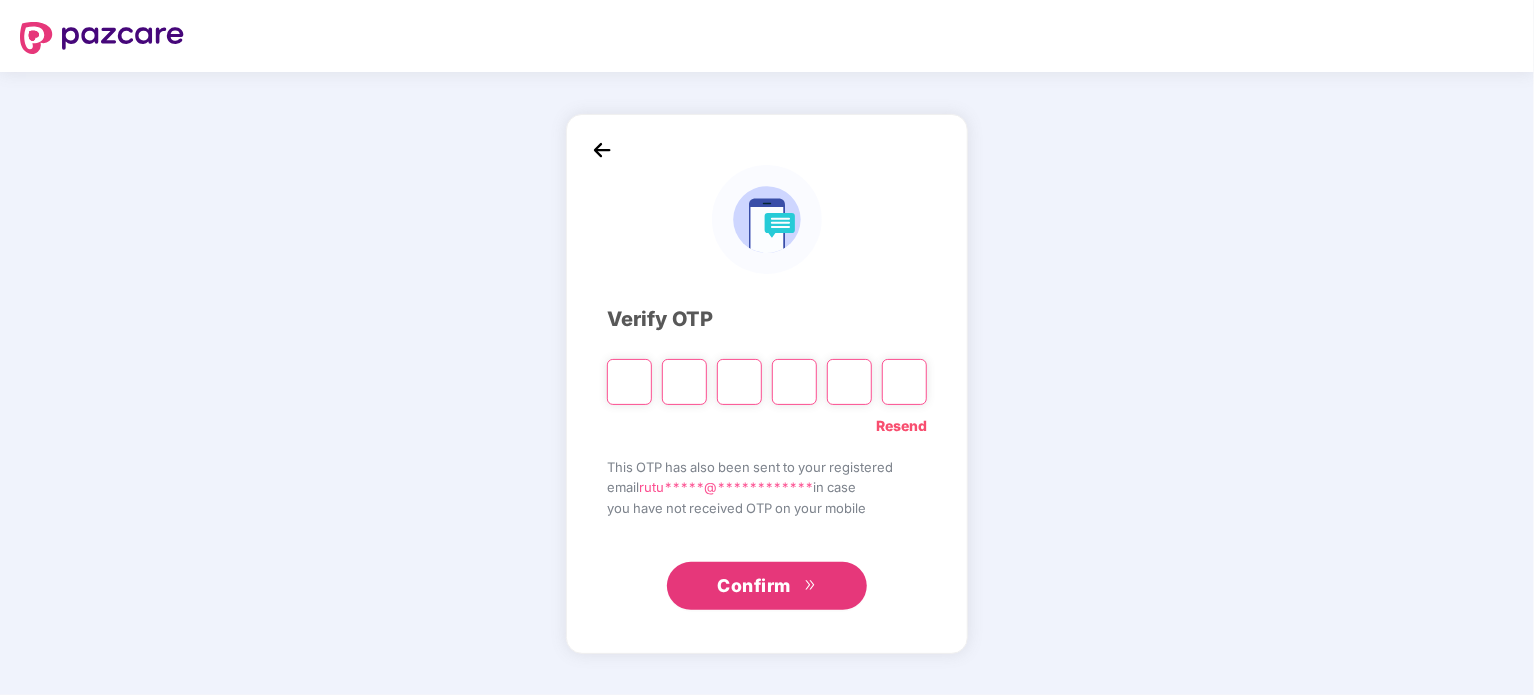 click at bounding box center (629, 382) 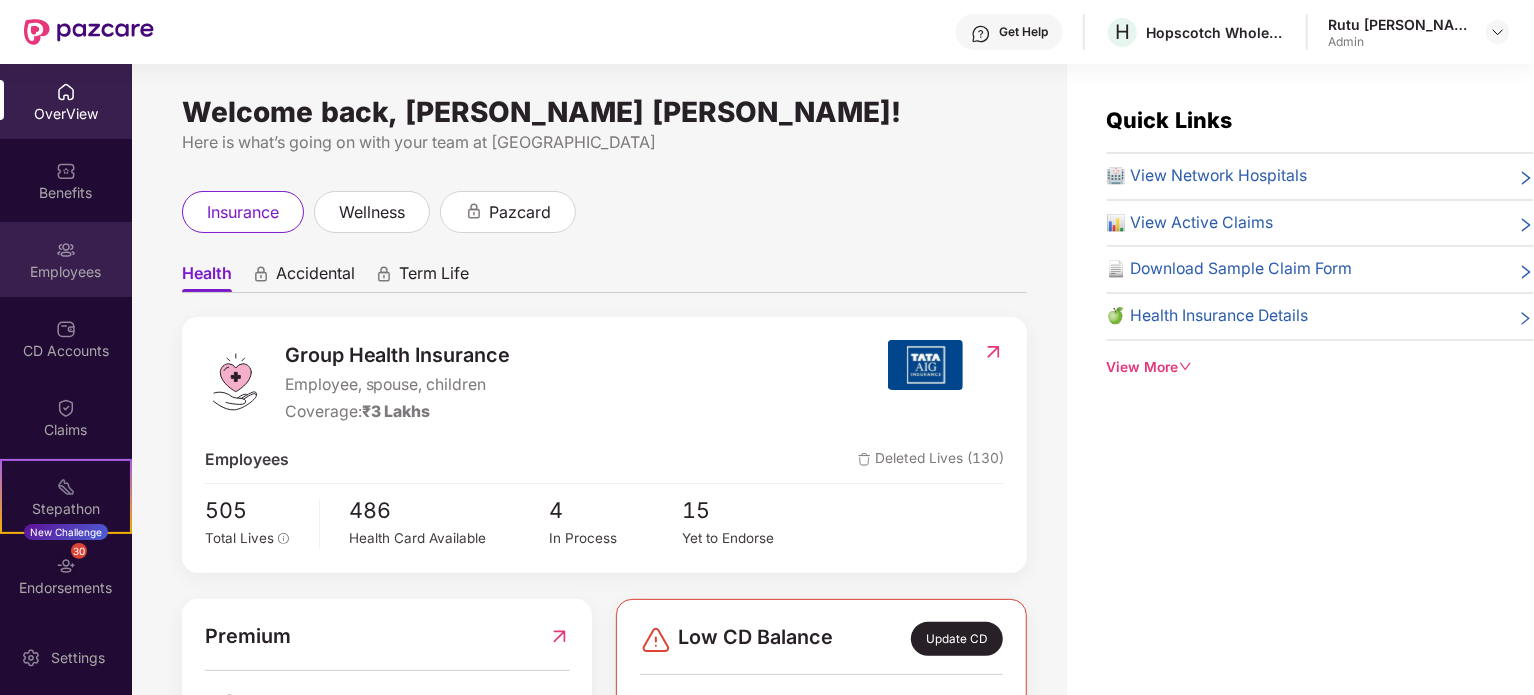 click on "Employees" at bounding box center (66, 259) 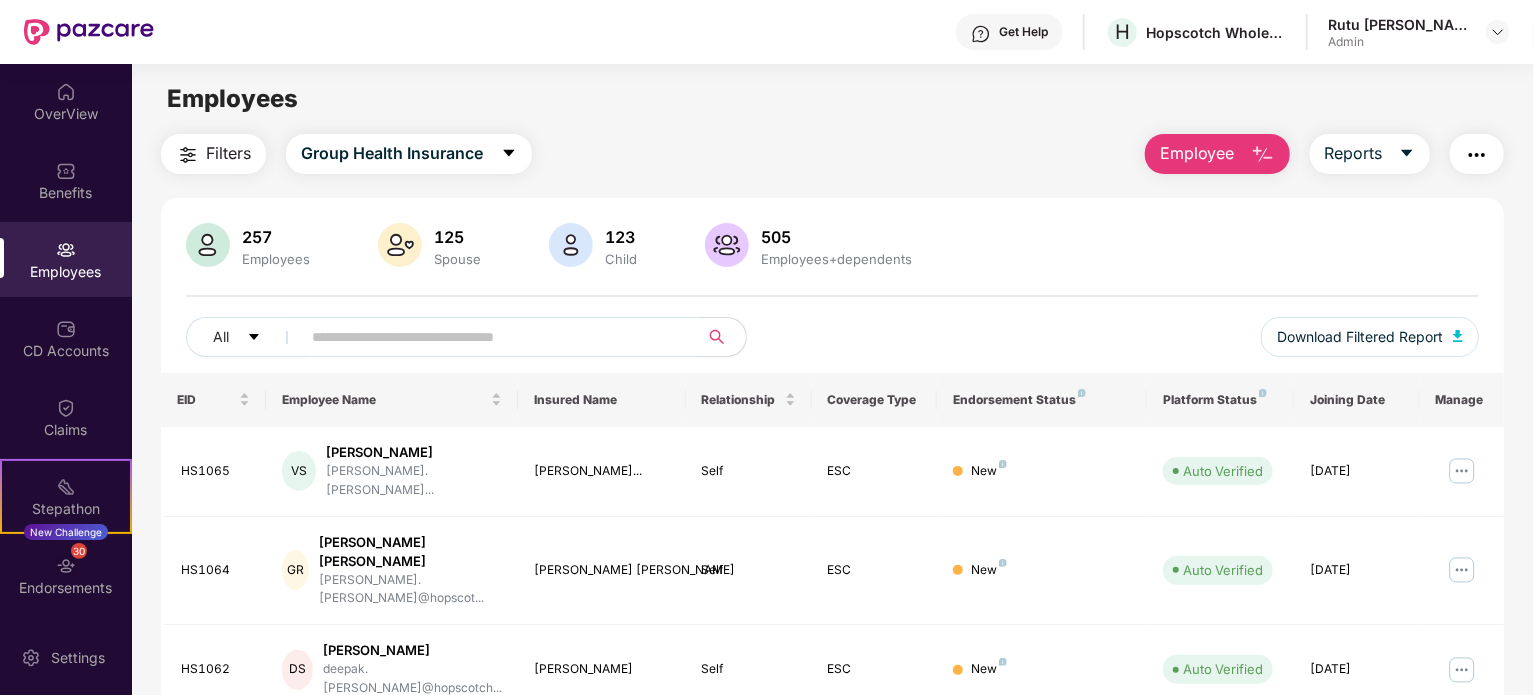 click at bounding box center (493, 337) 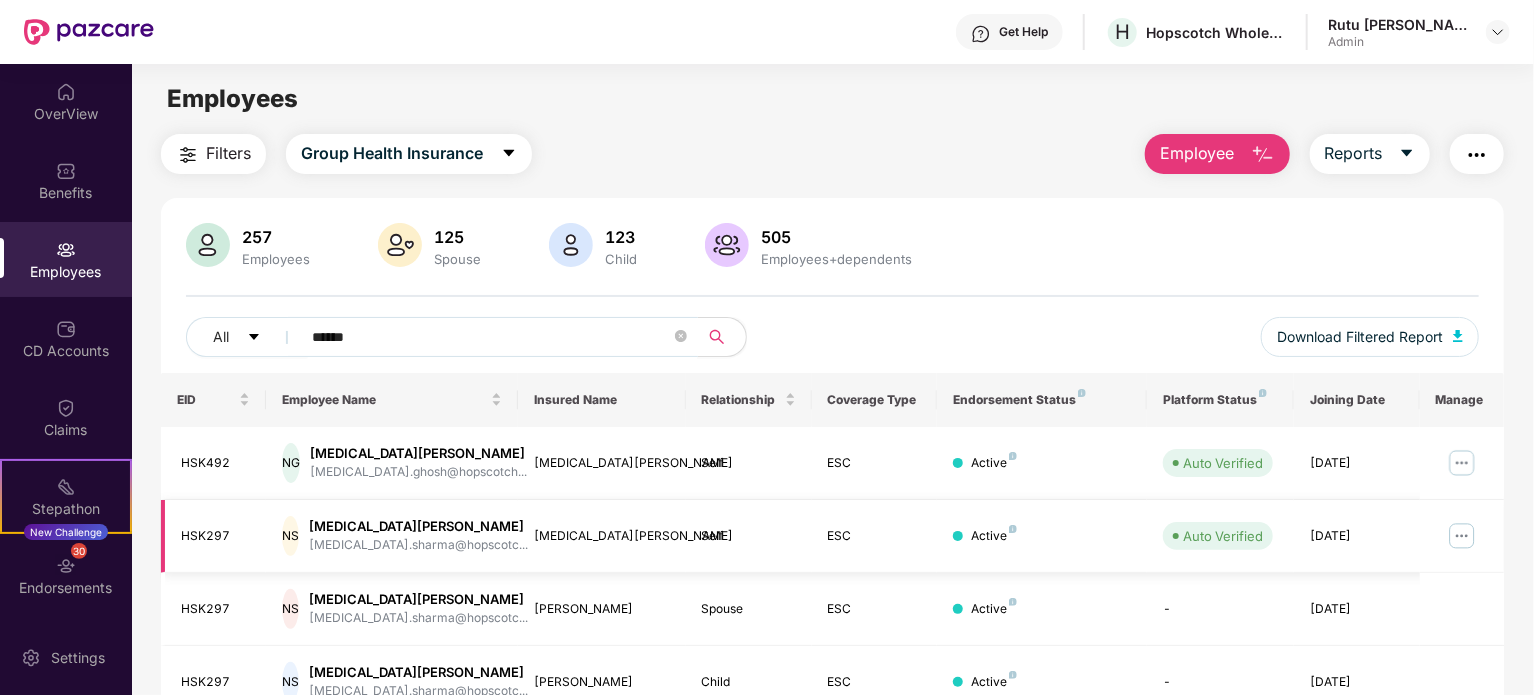type on "******" 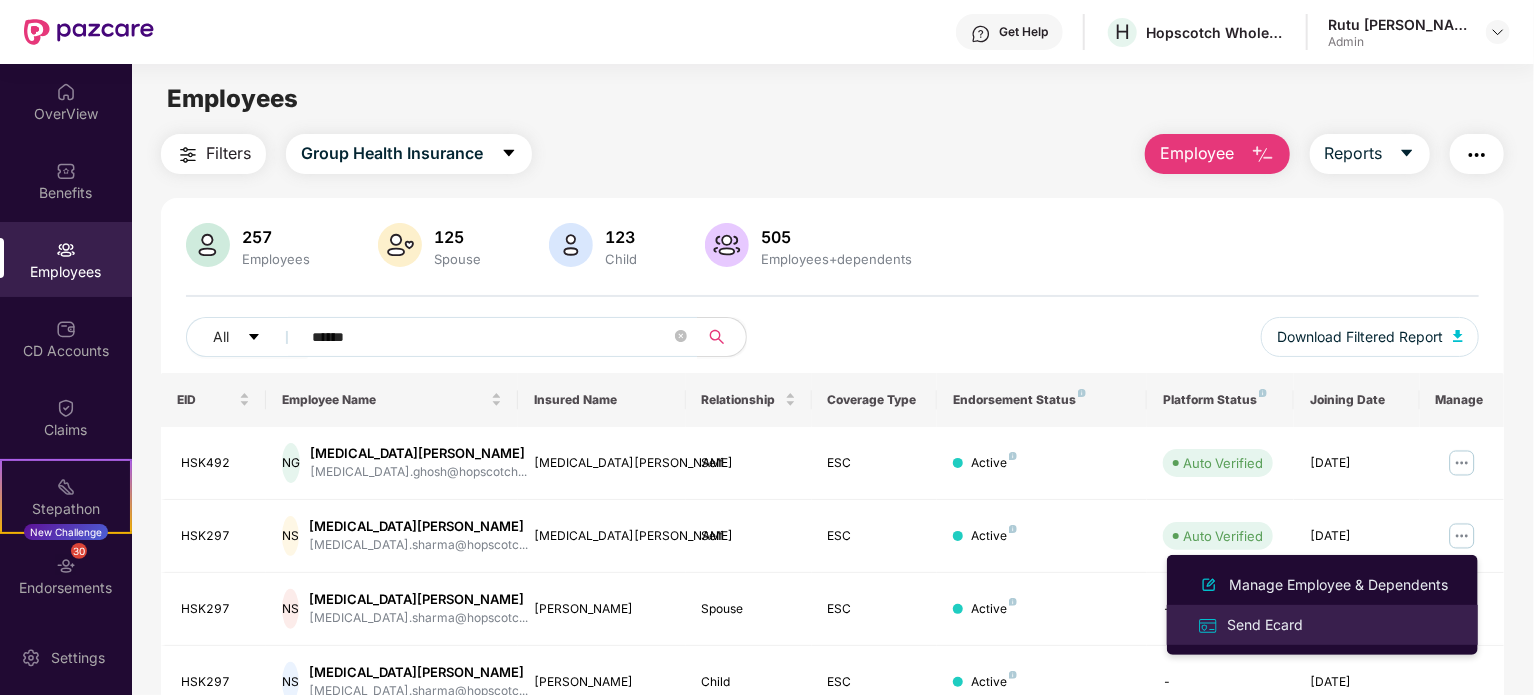 click on "Send Ecard" at bounding box center [1265, 625] 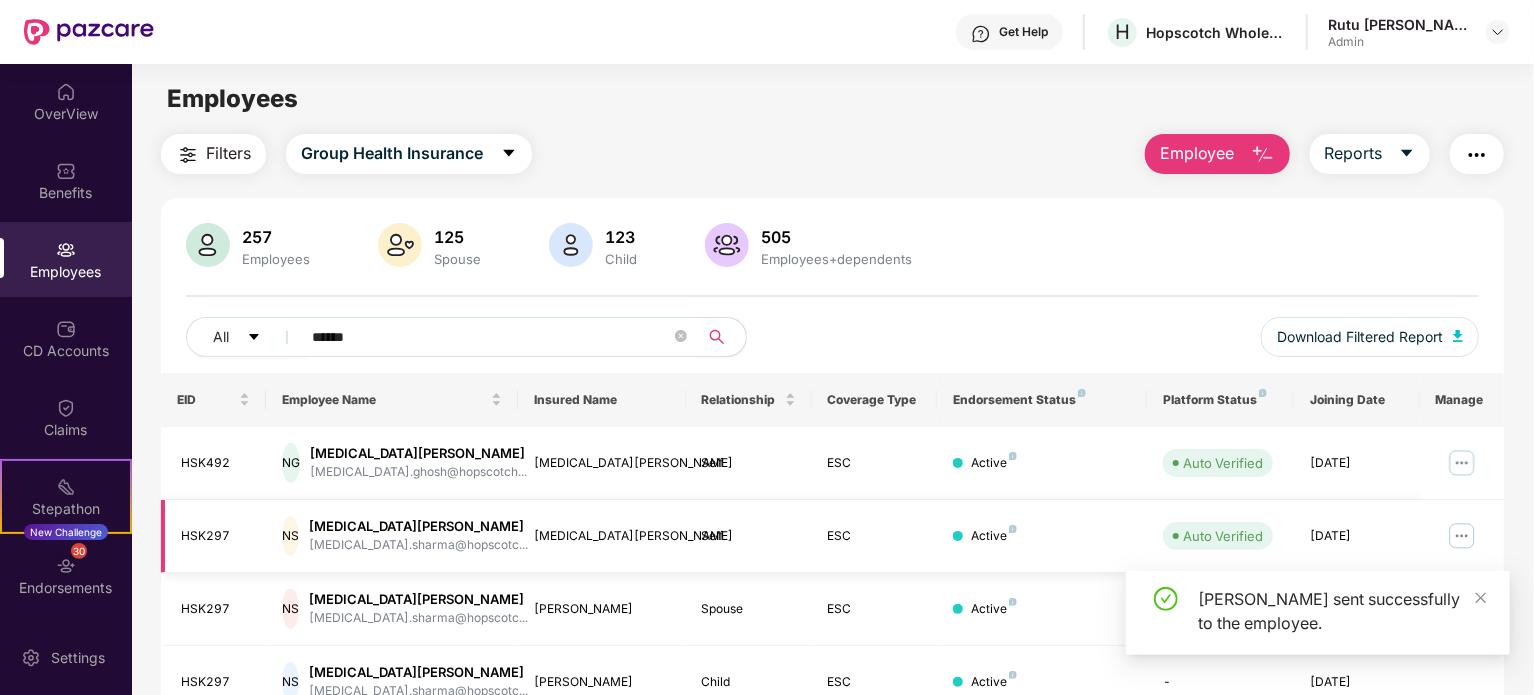 click on "Nikita Sharma" at bounding box center [418, 526] 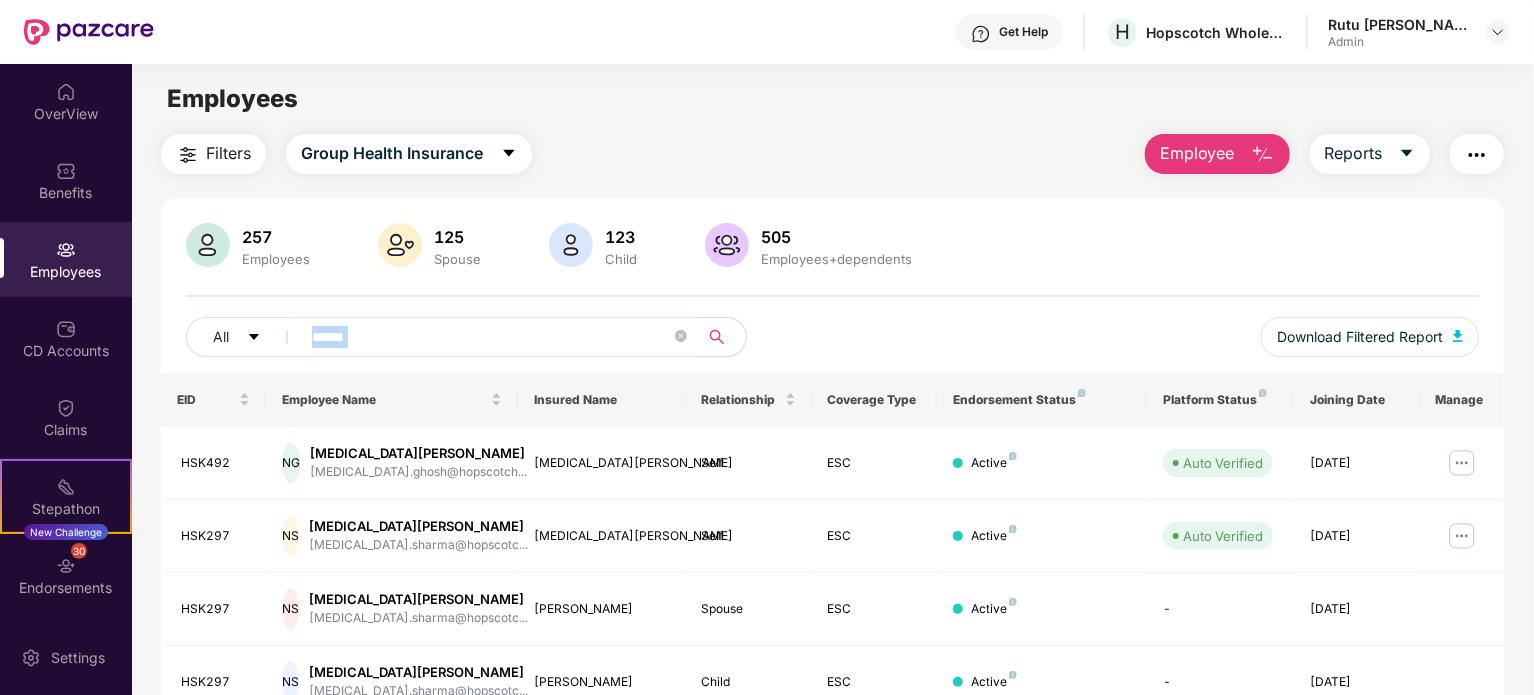 drag, startPoint x: 1532, startPoint y: 256, endPoint x: 1535, endPoint y: 331, distance: 75.059975 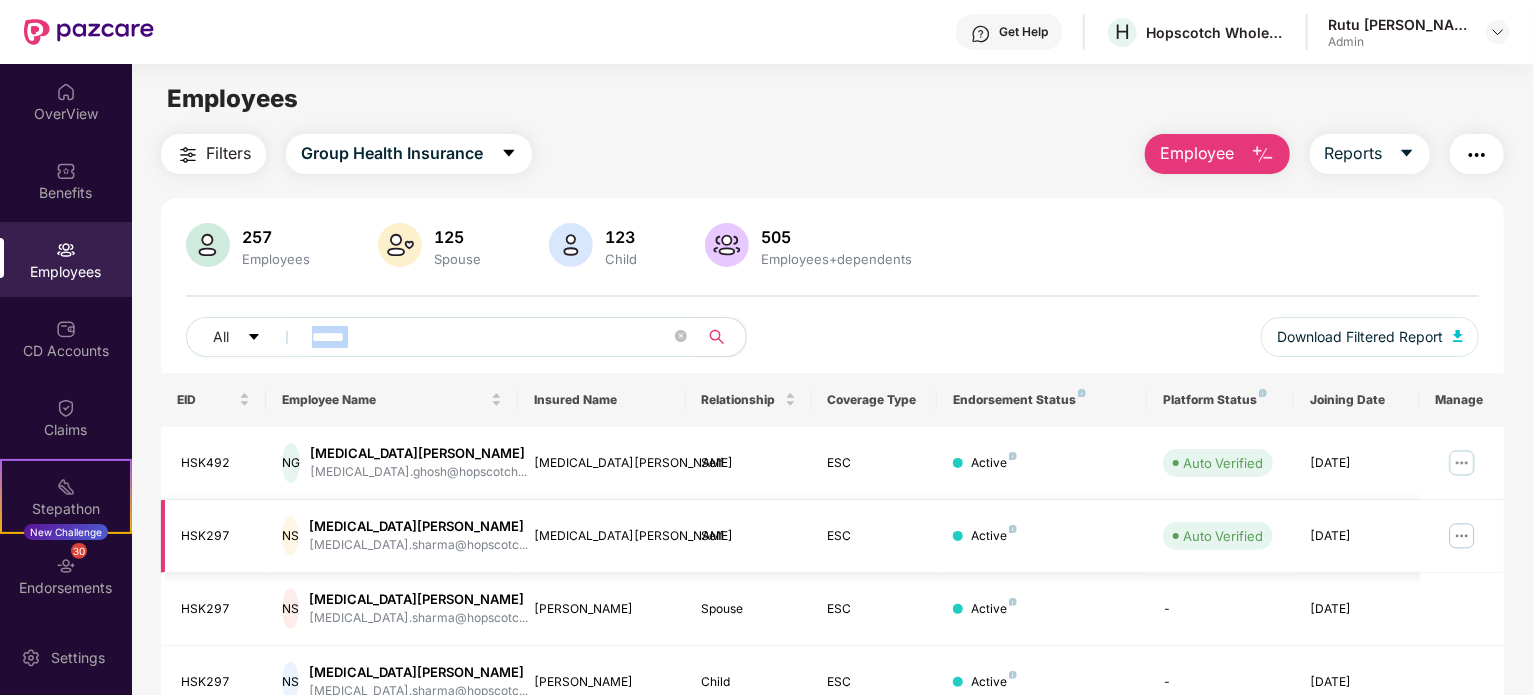 click at bounding box center [1462, 536] 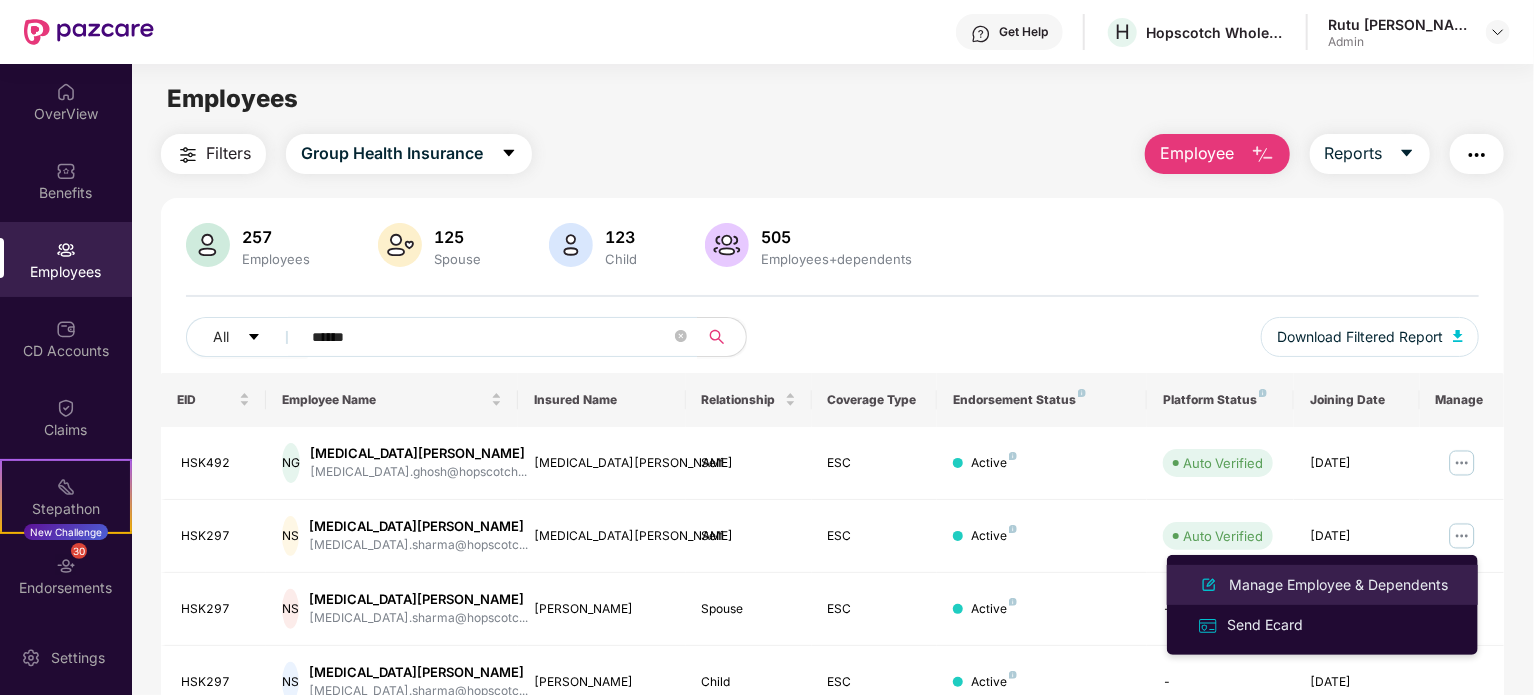 click on "Manage Employee & Dependents" at bounding box center [1338, 585] 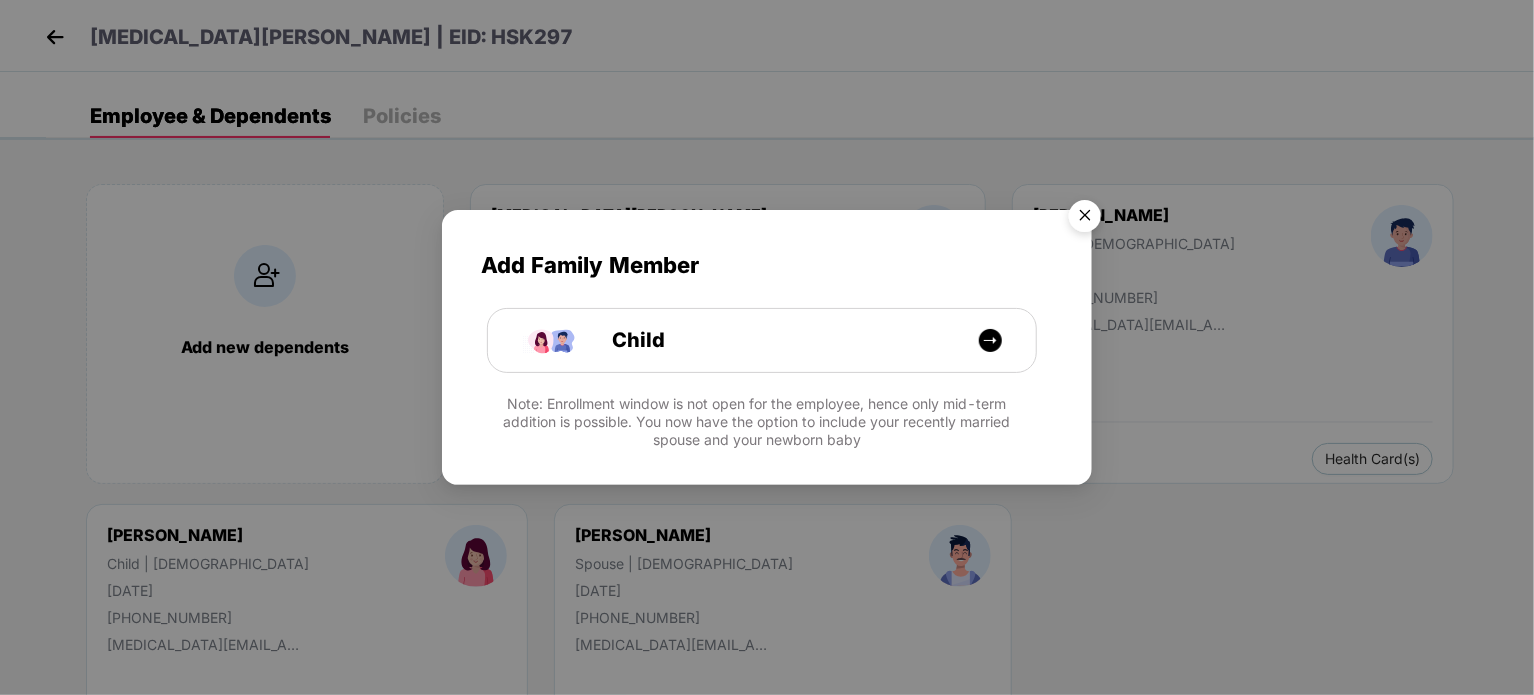 click at bounding box center (1085, 219) 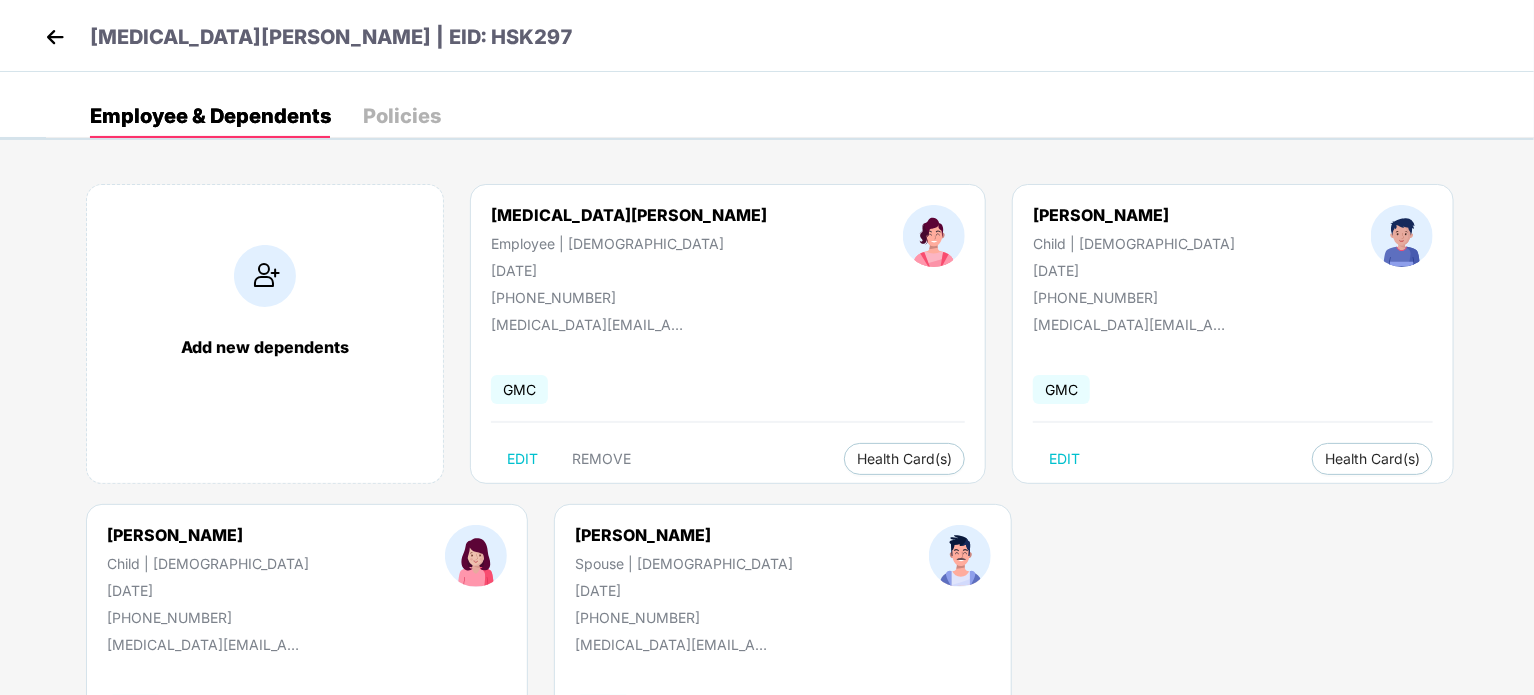 click on "Add new dependents Nikita Sharma Employee | Female 17 Jan 1988 +919884339991 nikita.sharma@hopscotch.in GMC   EDIT REMOVE Health Card(s) Ayansh Bhandari Child | Male 14 Jan 2015 +919884339991 nikita.sharma@hopscotch.in GMC EDIT Health Card(s) Idha Bhandari Child | Female 30 June 2022 +919884339991 nikita.sharma@hopscotch.in GMC EDIT Health Card(s) Abhinav Bhandari Spouse | Male 17 Sept 1986 +919884339991 nikita.sharma@hopscotch.in GMC EDIT REMOVE Health Card(s)" at bounding box center [790, 504] 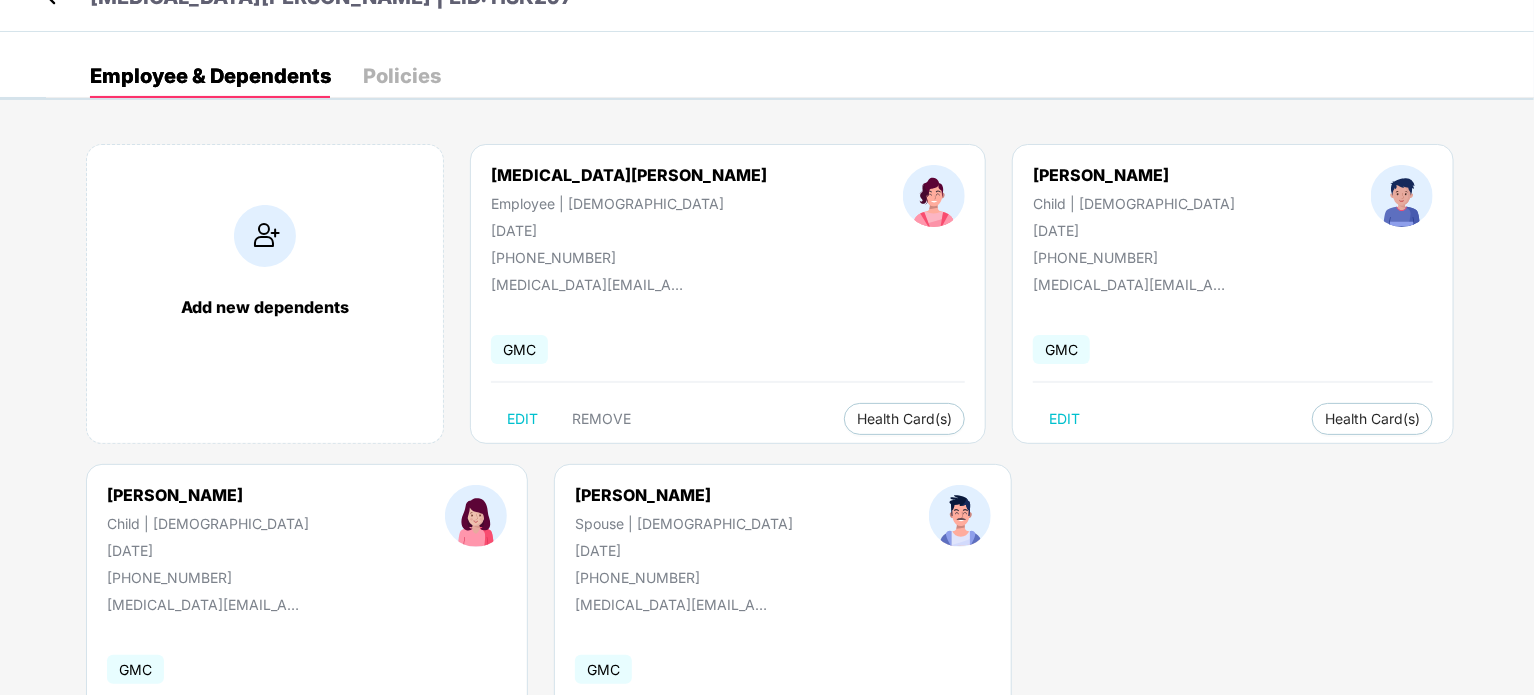 scroll, scrollTop: 159, scrollLeft: 0, axis: vertical 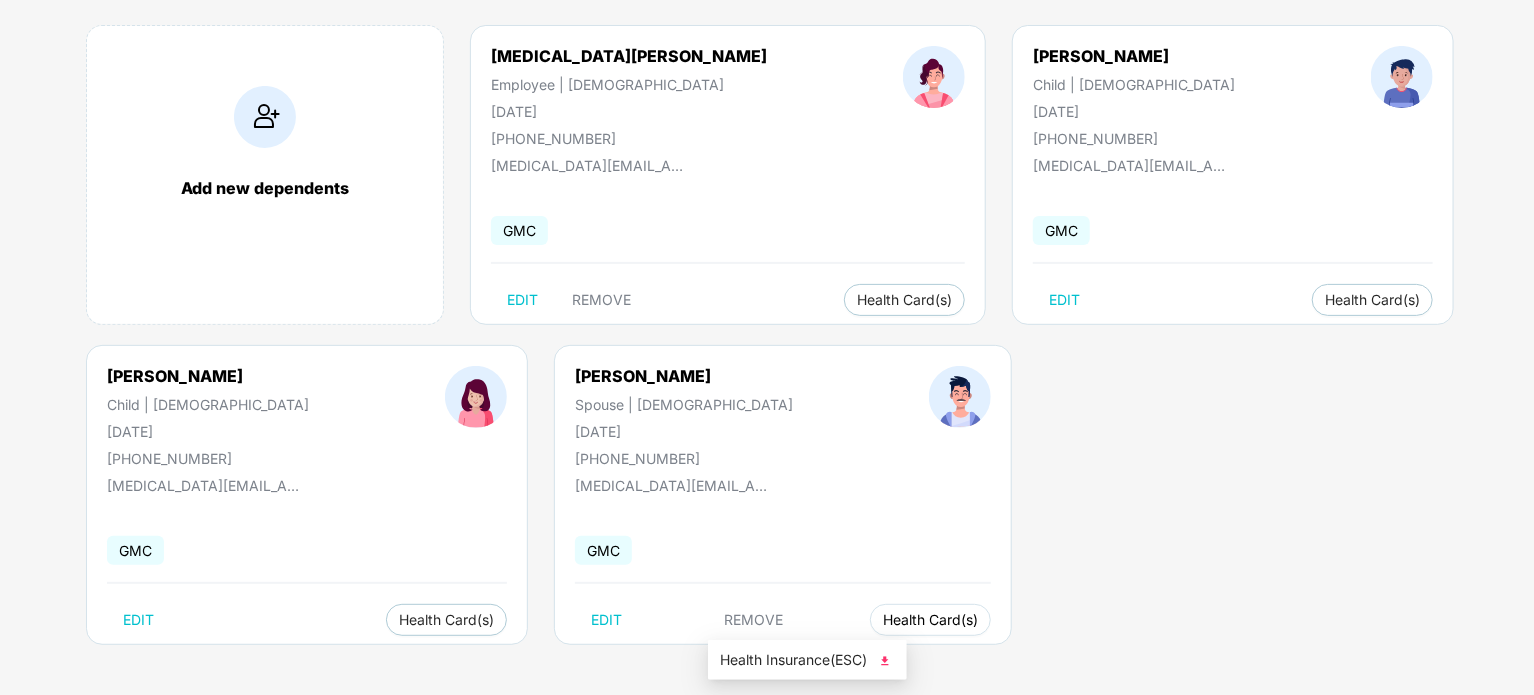 click on "Health Card(s)" at bounding box center [930, 620] 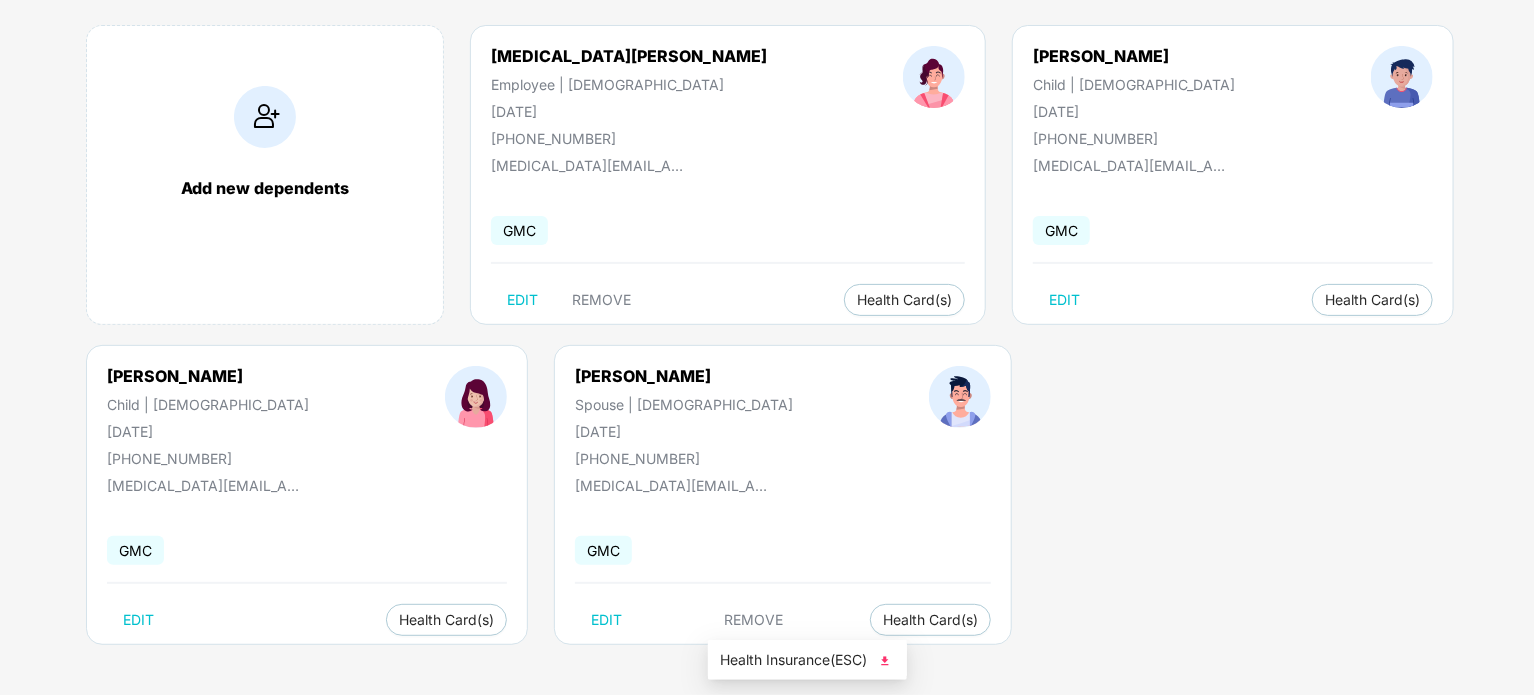 click on "Health Insurance(ESC)" at bounding box center [807, 660] 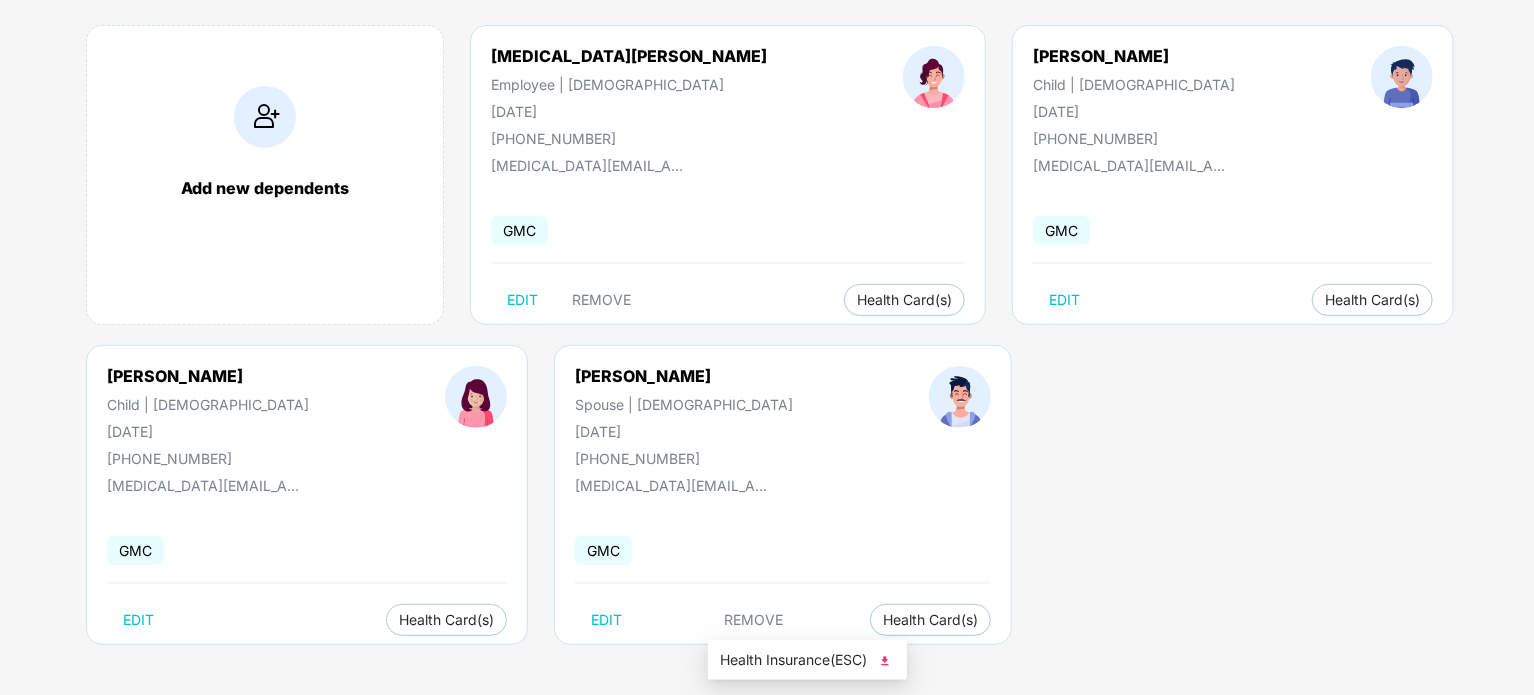 click at bounding box center (885, 661) 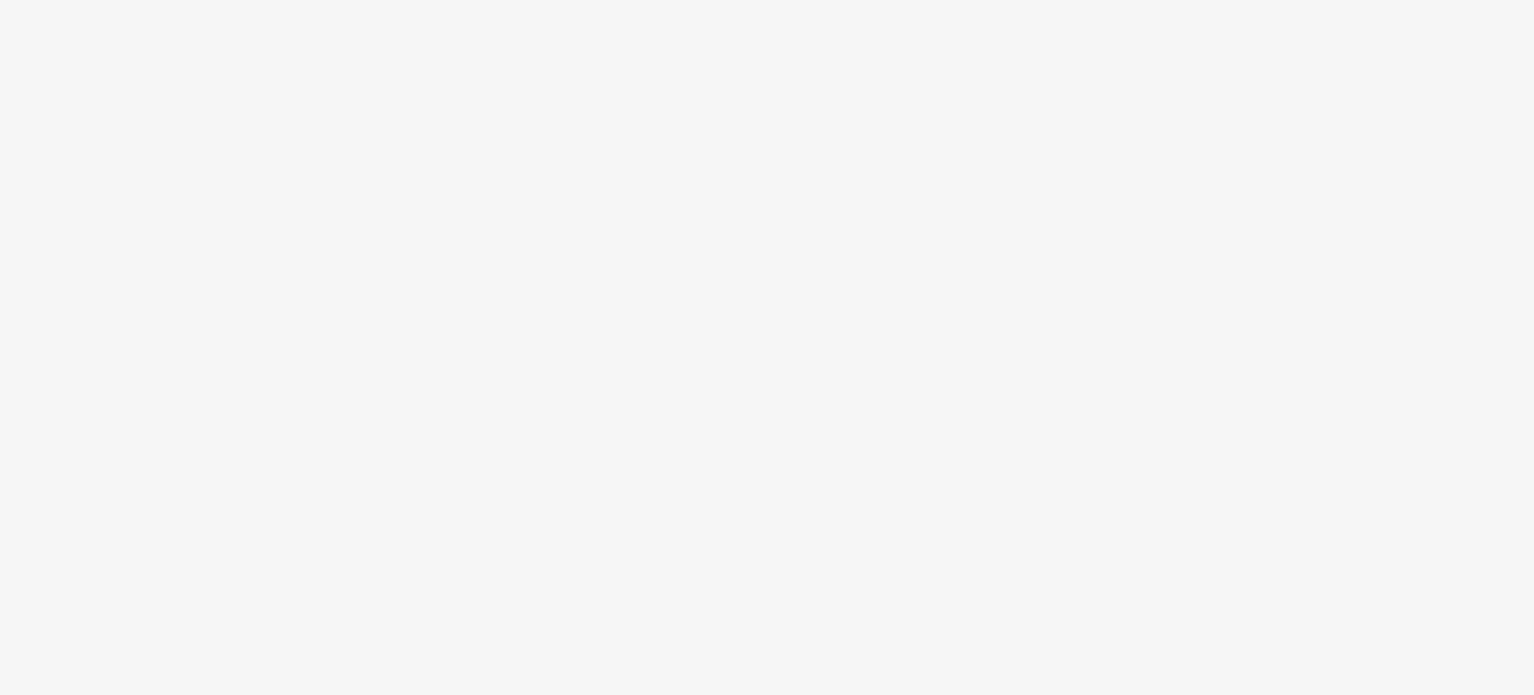 scroll, scrollTop: 0, scrollLeft: 0, axis: both 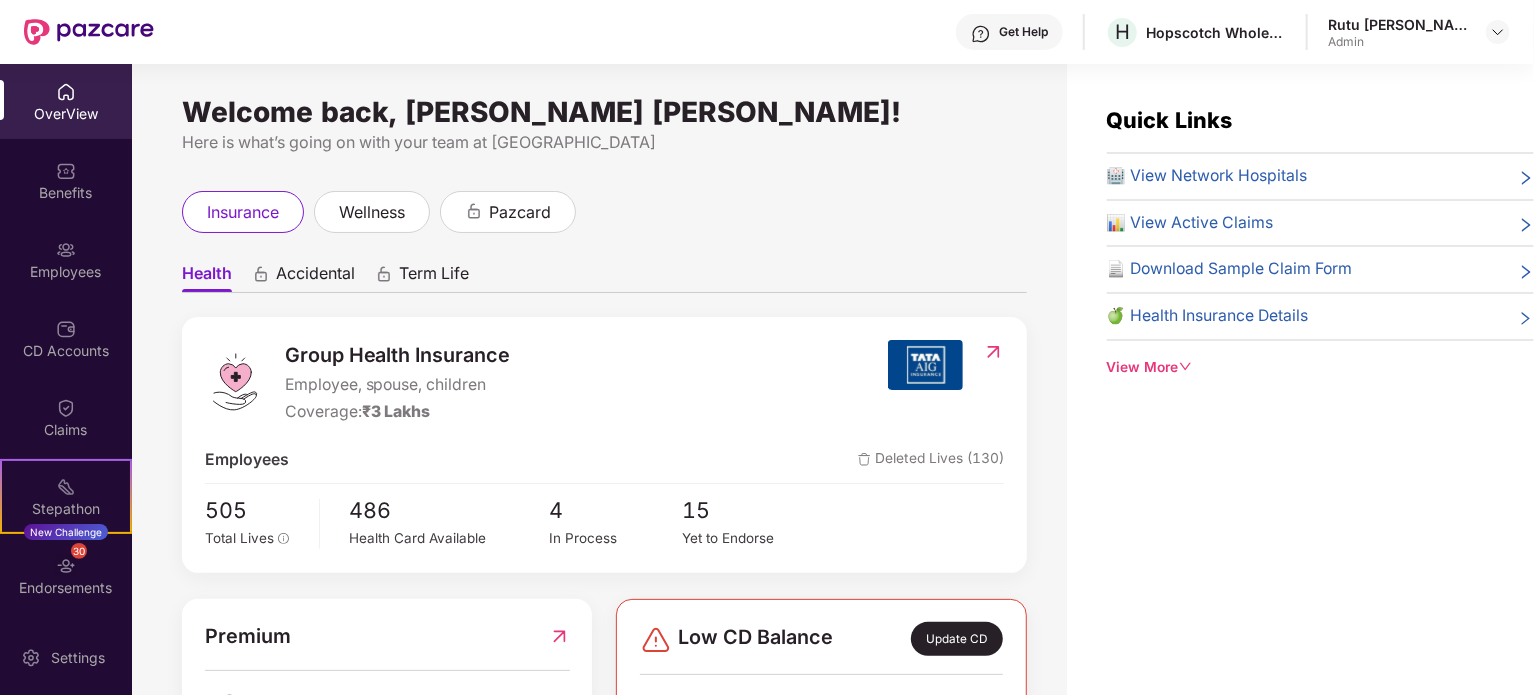 click on "🏥 View Network Hospitals" at bounding box center [1207, 176] 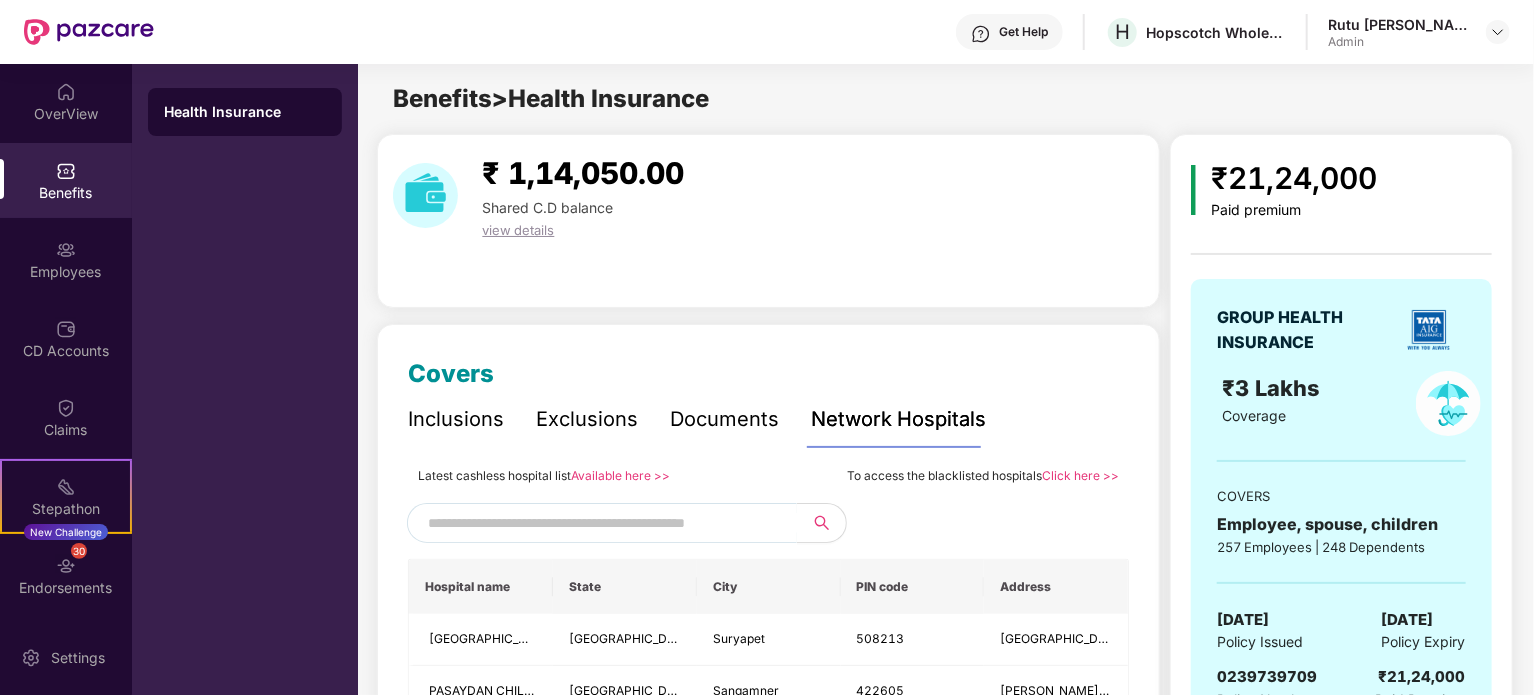 click at bounding box center [599, 523] 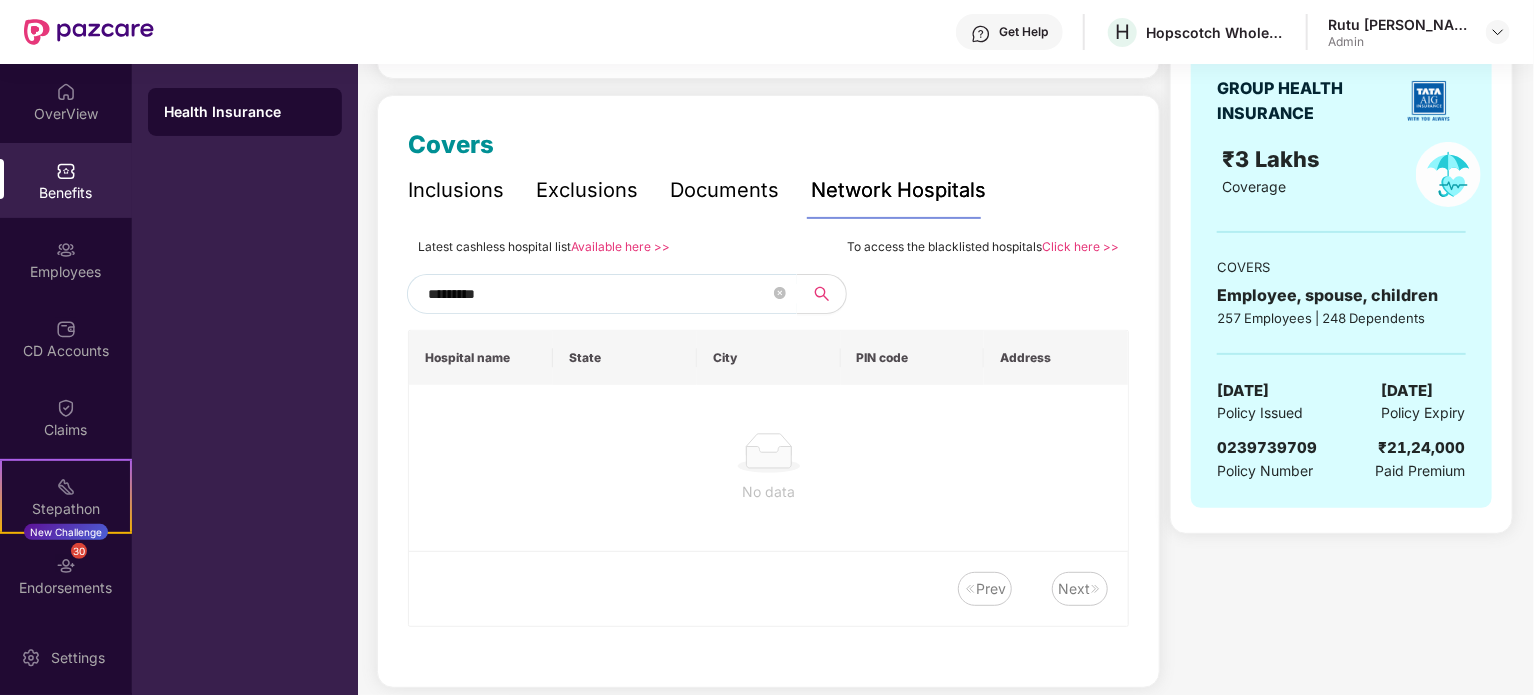 scroll, scrollTop: 232, scrollLeft: 0, axis: vertical 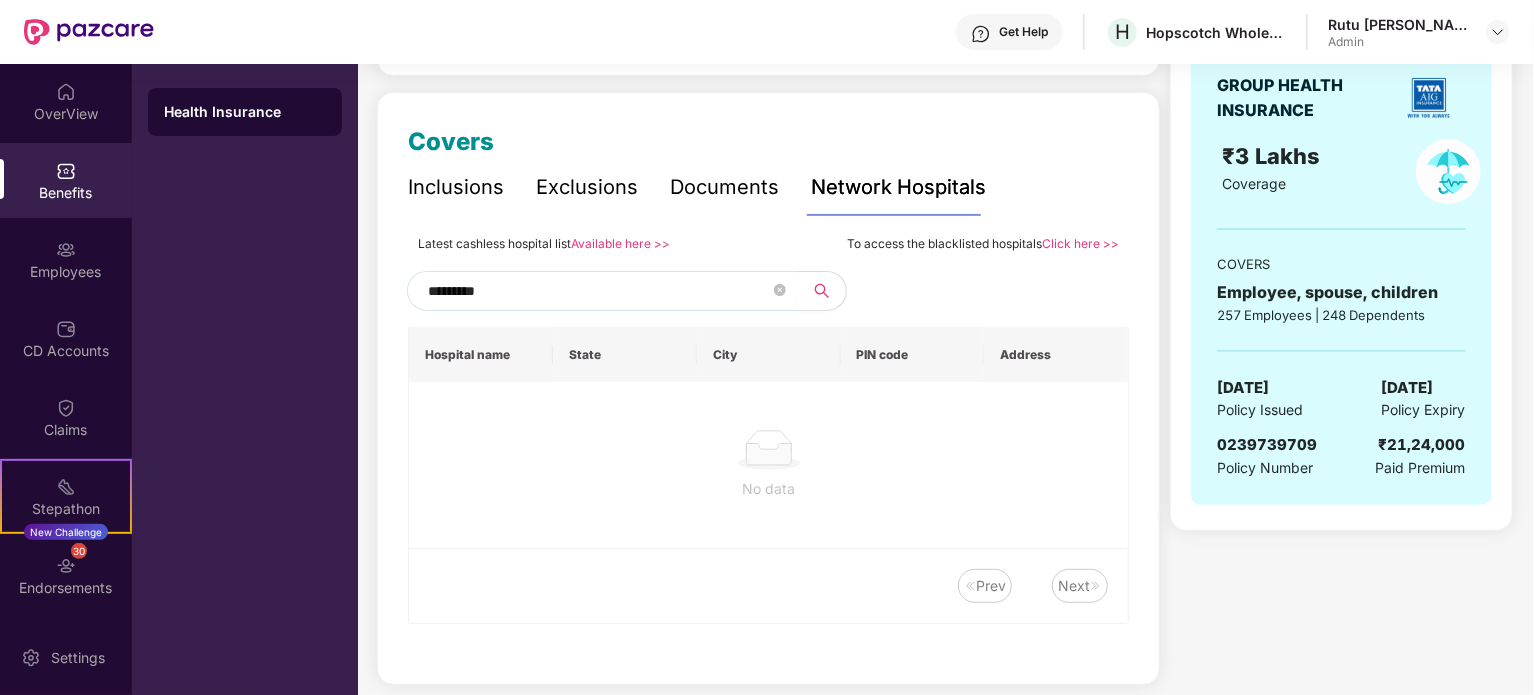 drag, startPoint x: 553, startPoint y: 299, endPoint x: 405, endPoint y: 284, distance: 148.7582 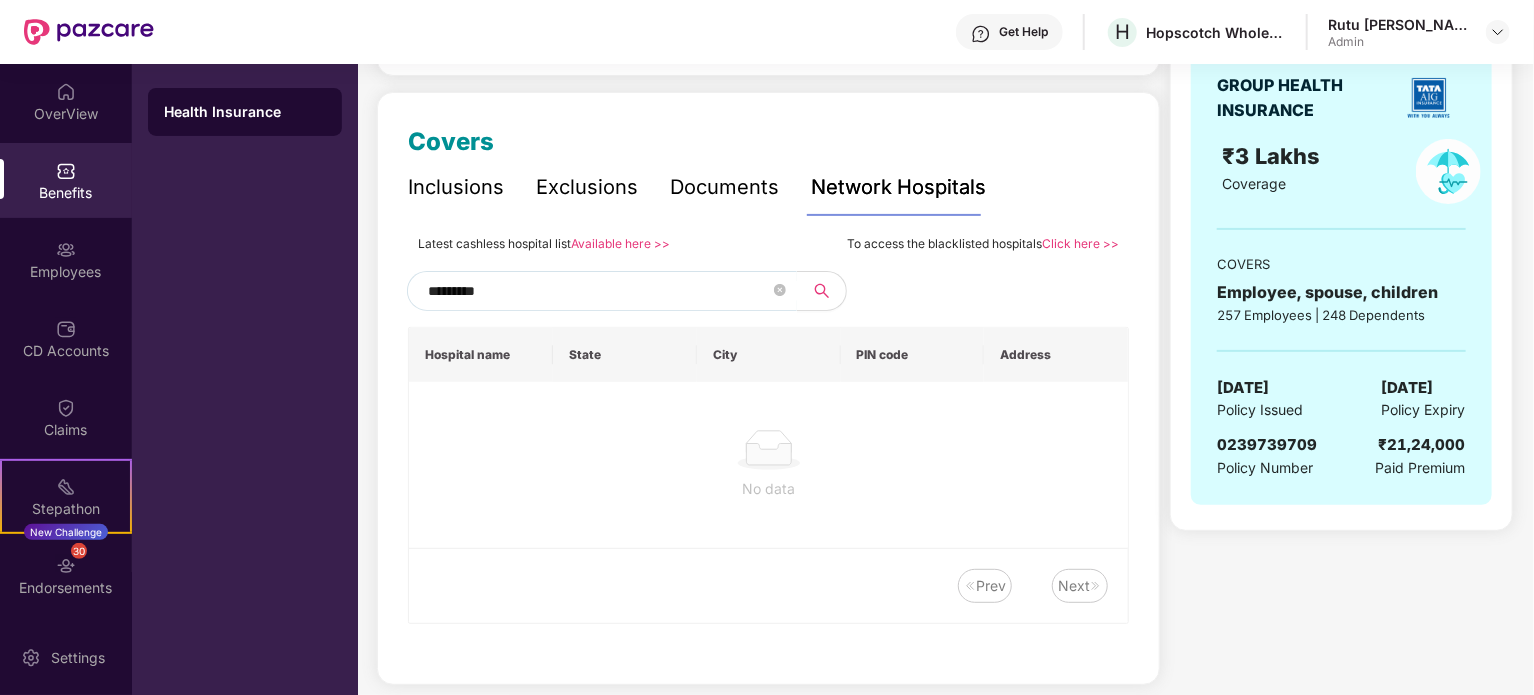click on "*********" at bounding box center (599, 291) 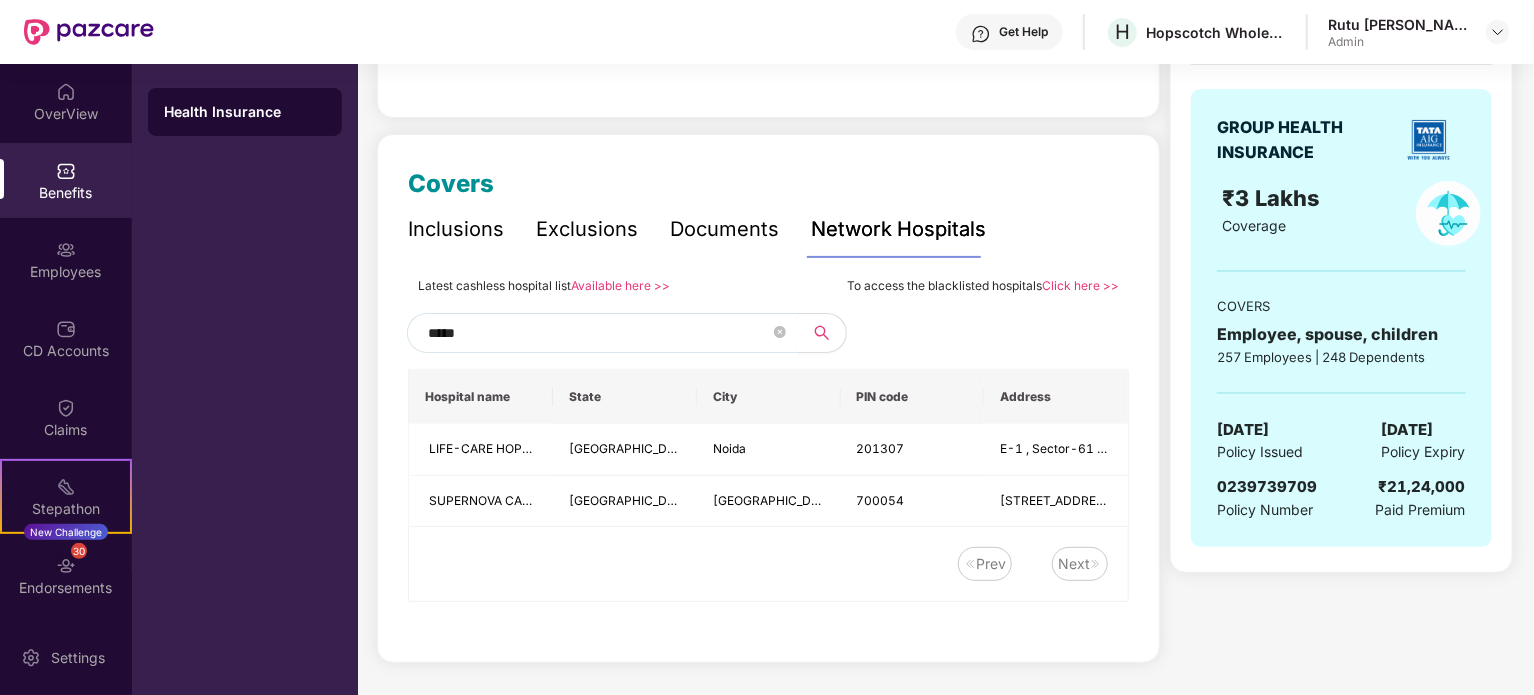 scroll, scrollTop: 232, scrollLeft: 0, axis: vertical 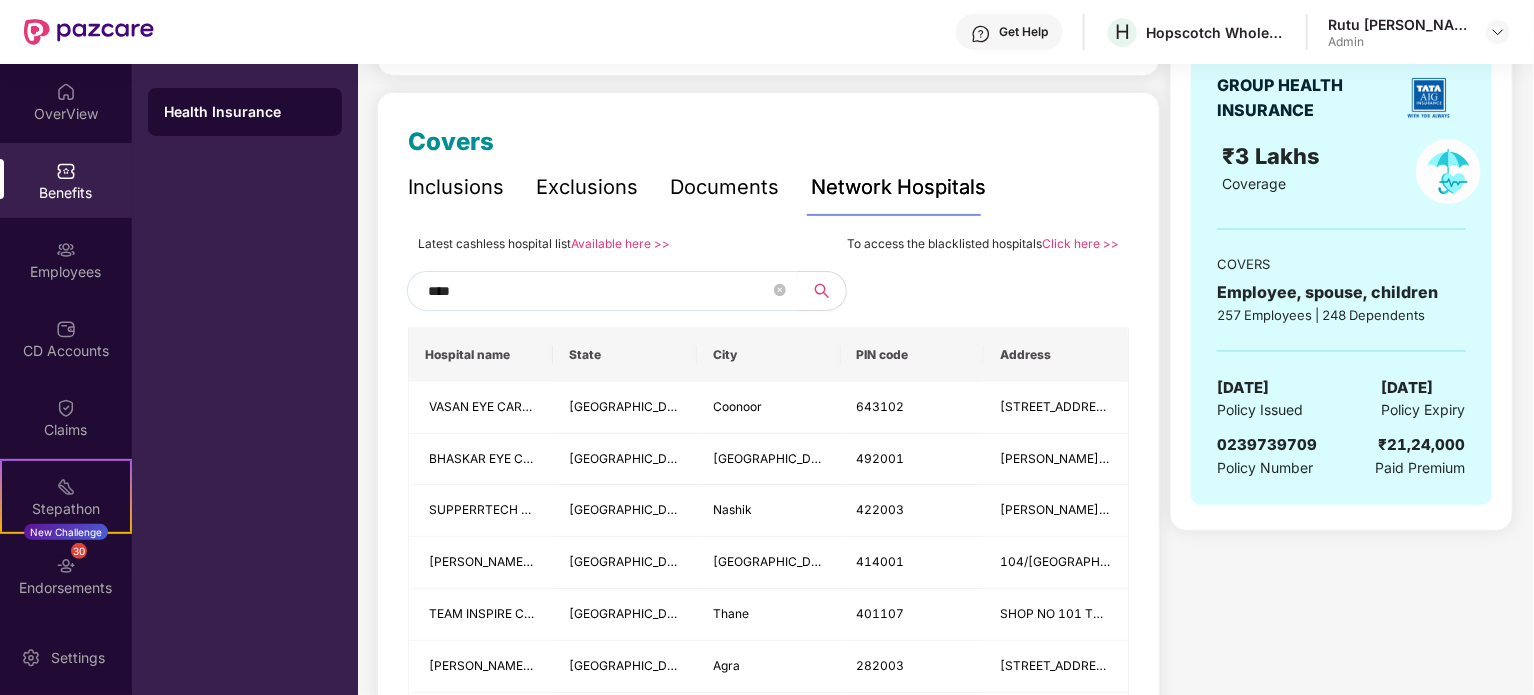 type on "****" 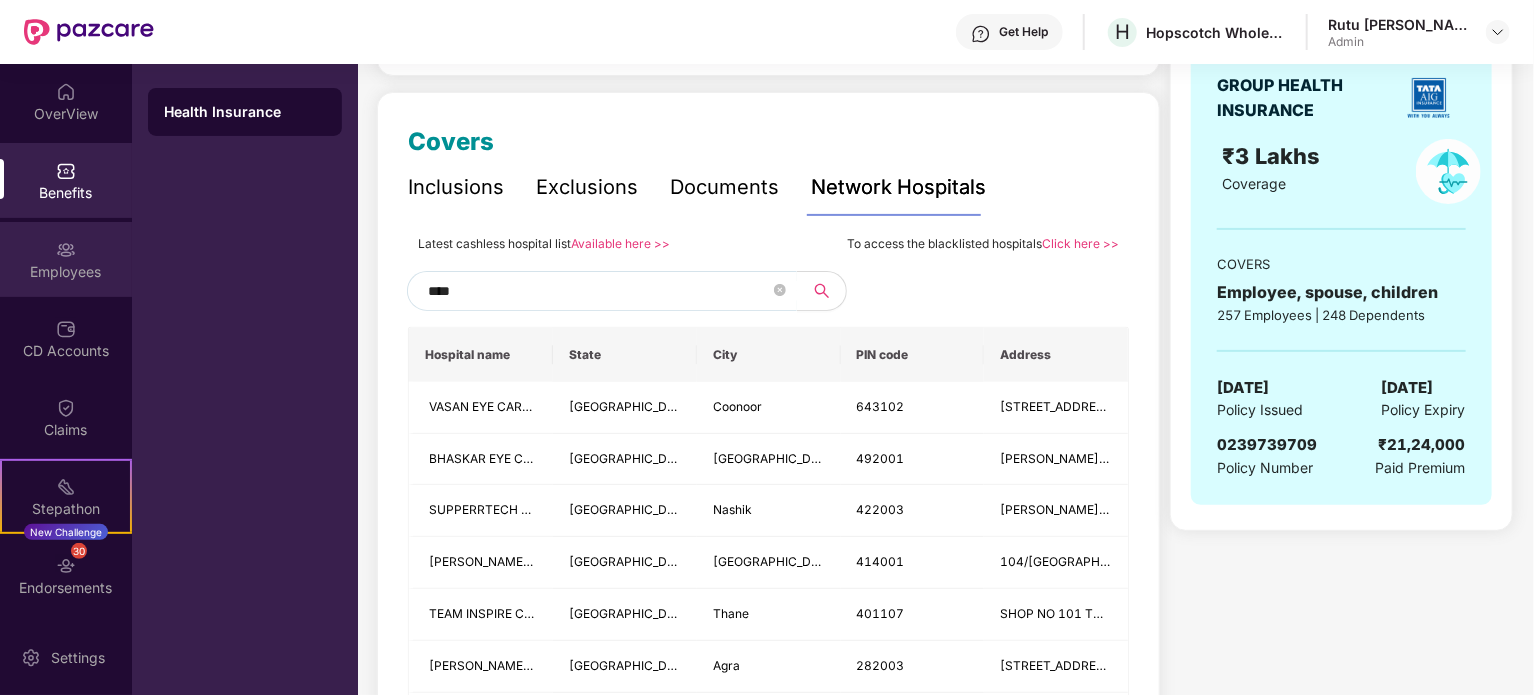 click on "Employees" at bounding box center [66, 272] 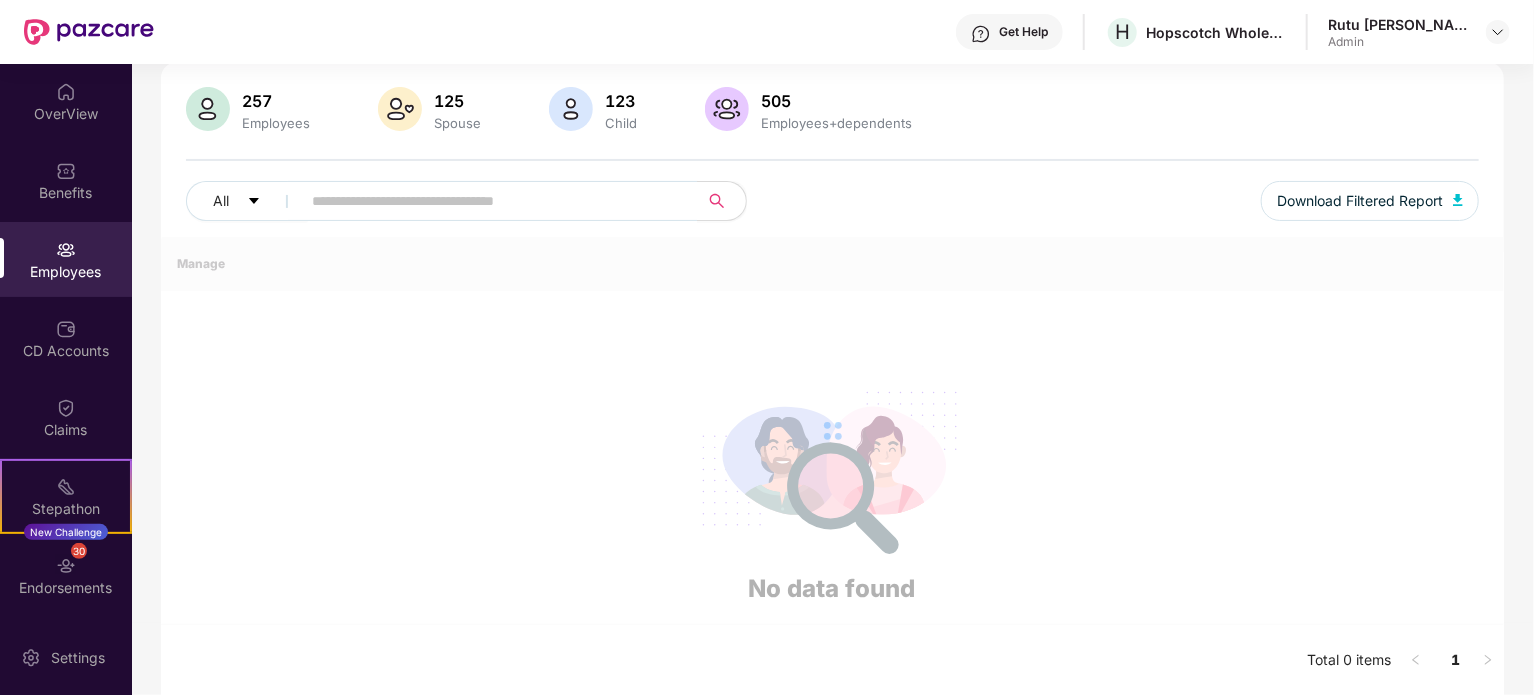 scroll, scrollTop: 232, scrollLeft: 0, axis: vertical 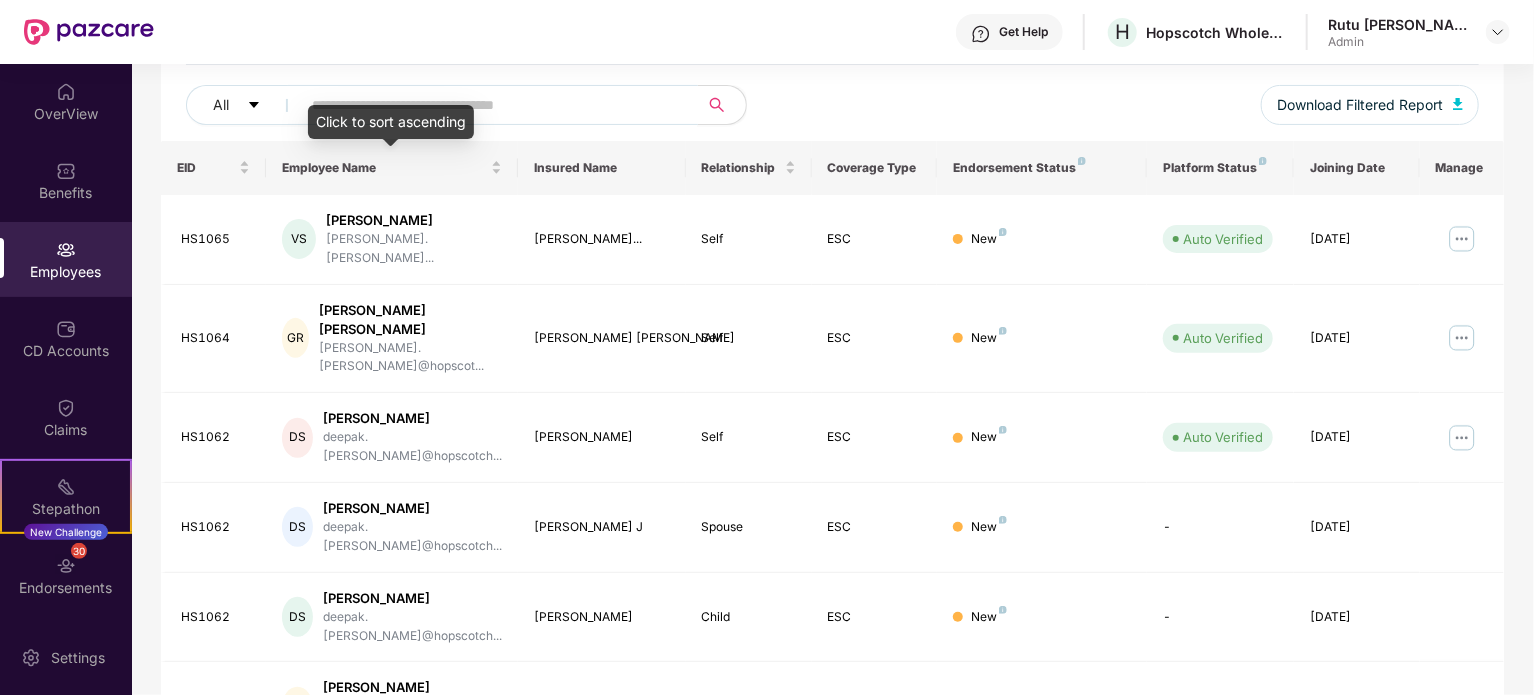 click at bounding box center [491, 105] 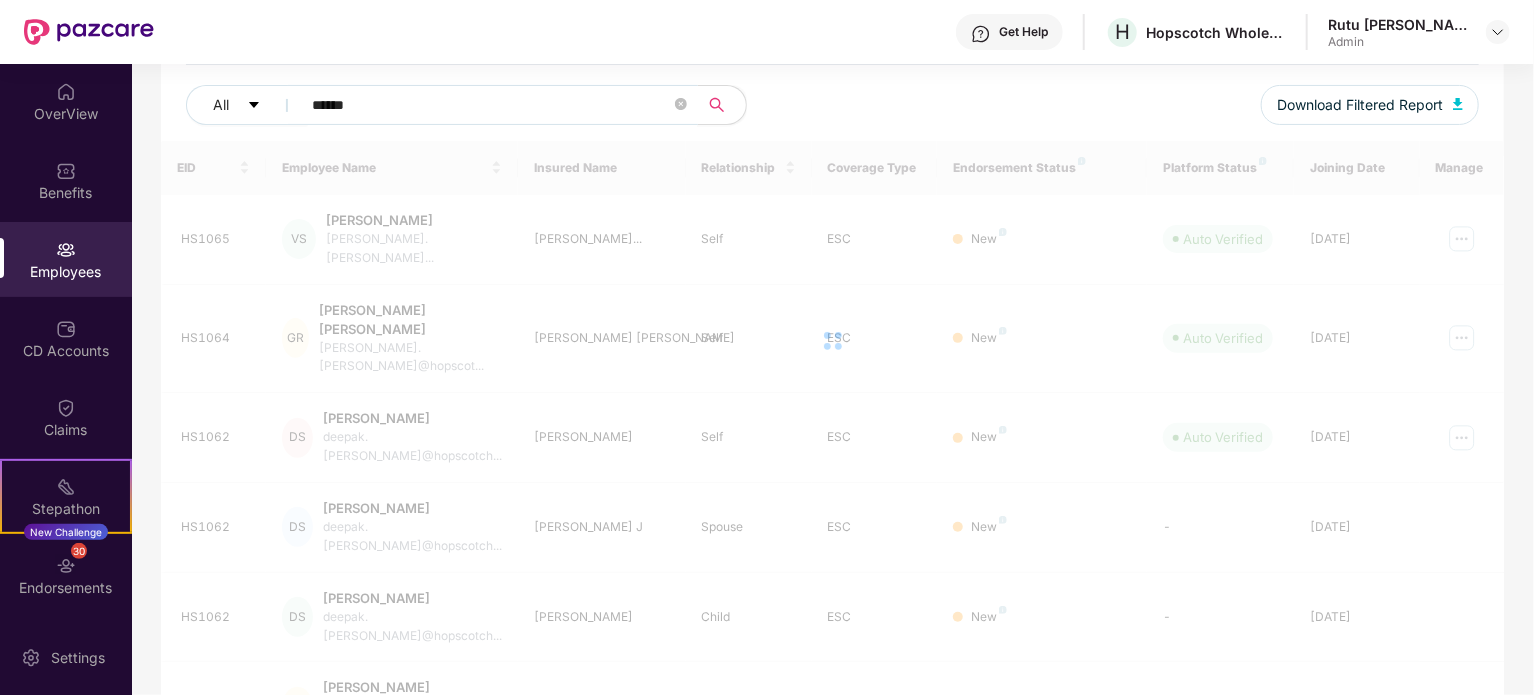 scroll, scrollTop: 167, scrollLeft: 0, axis: vertical 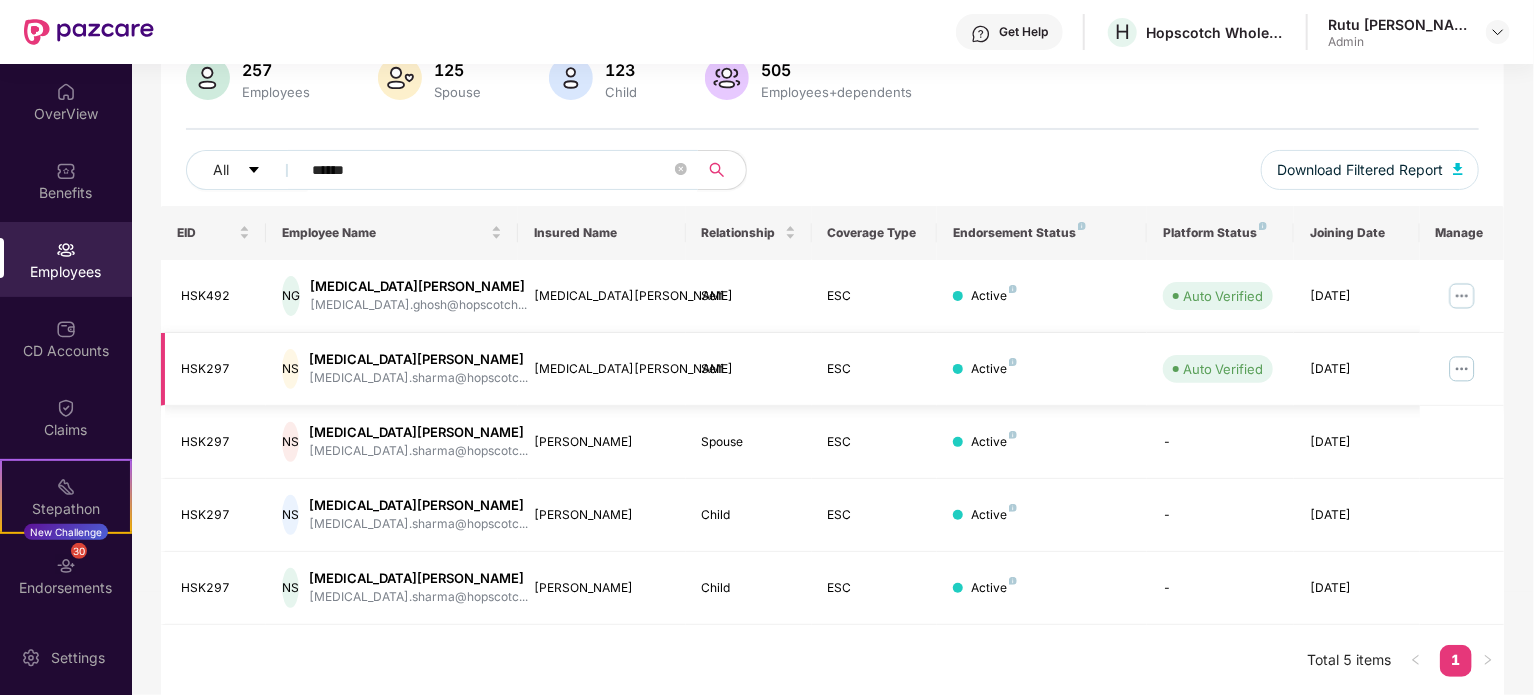 type on "******" 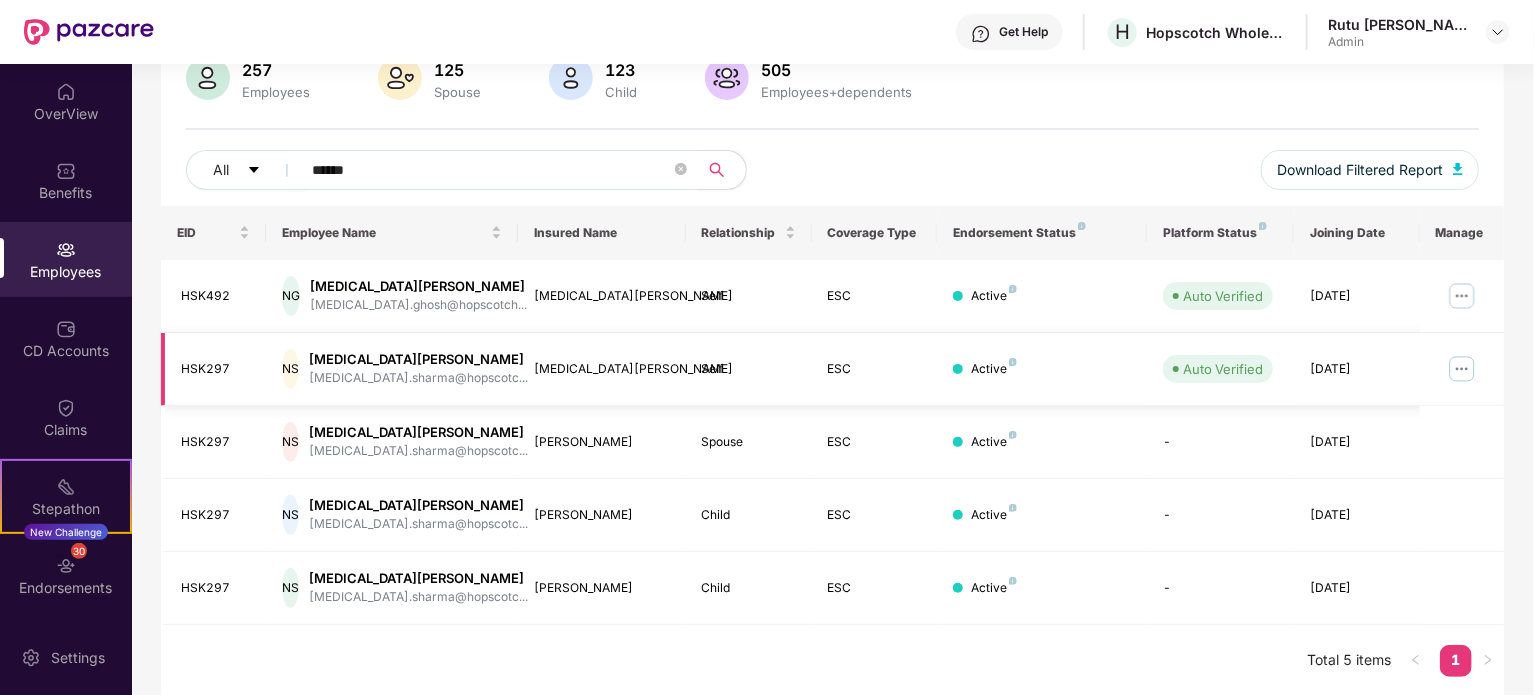 click on "HSK297" at bounding box center [215, 369] 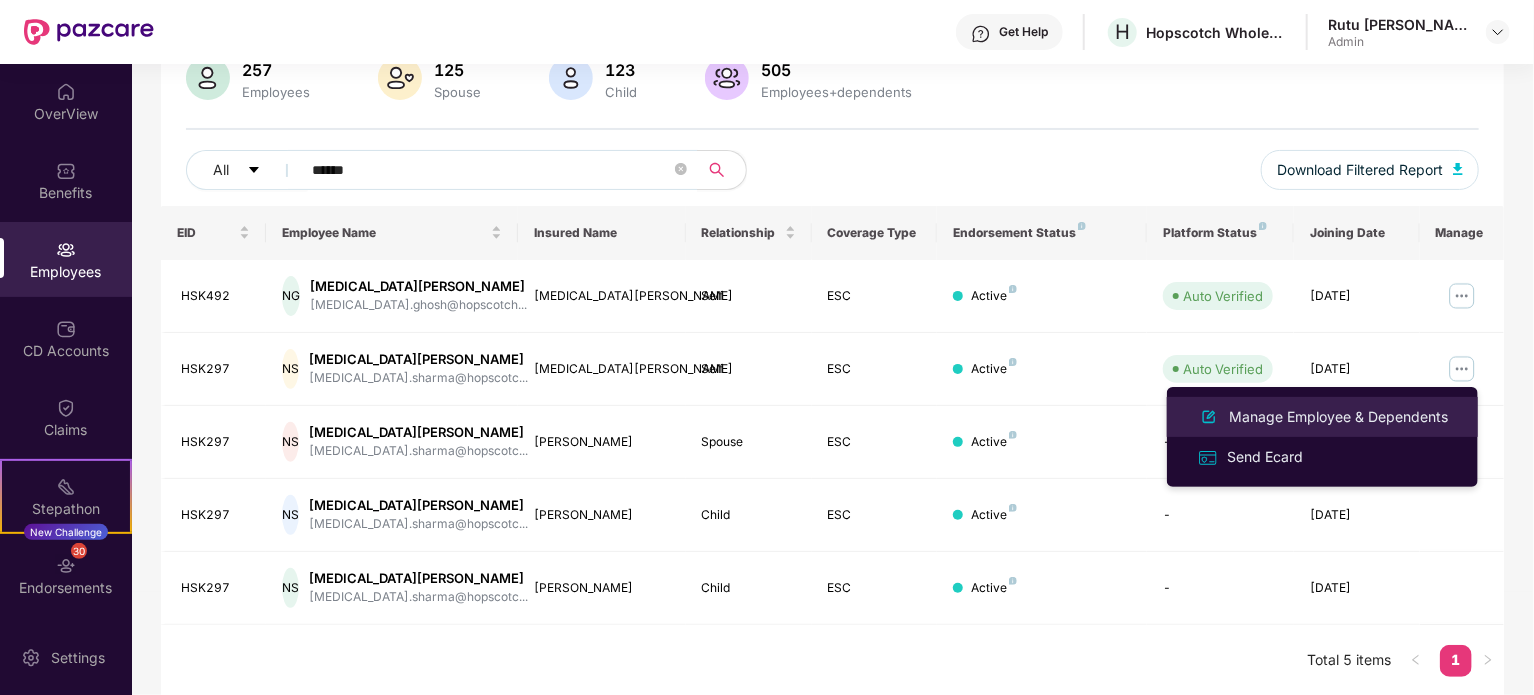 click on "Manage Employee & Dependents" at bounding box center [1338, 417] 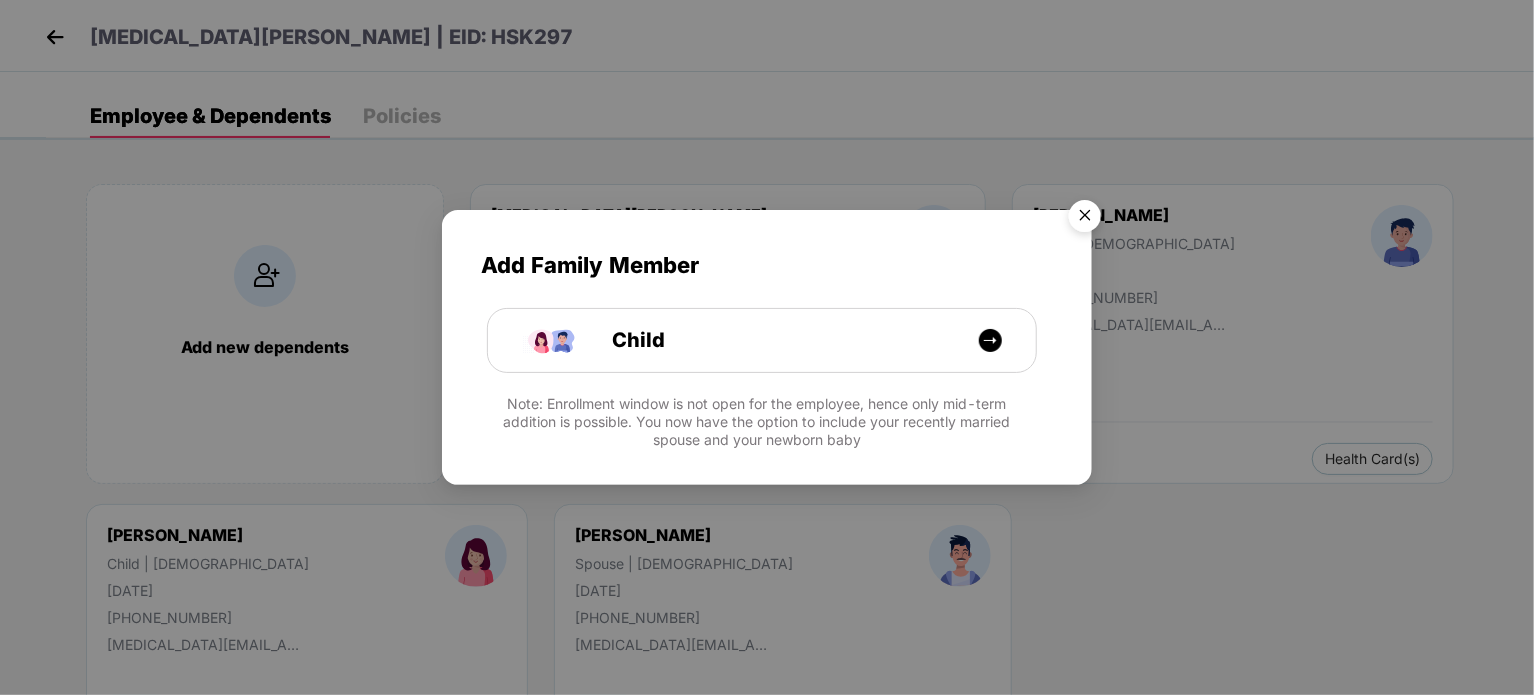 click at bounding box center [1085, 219] 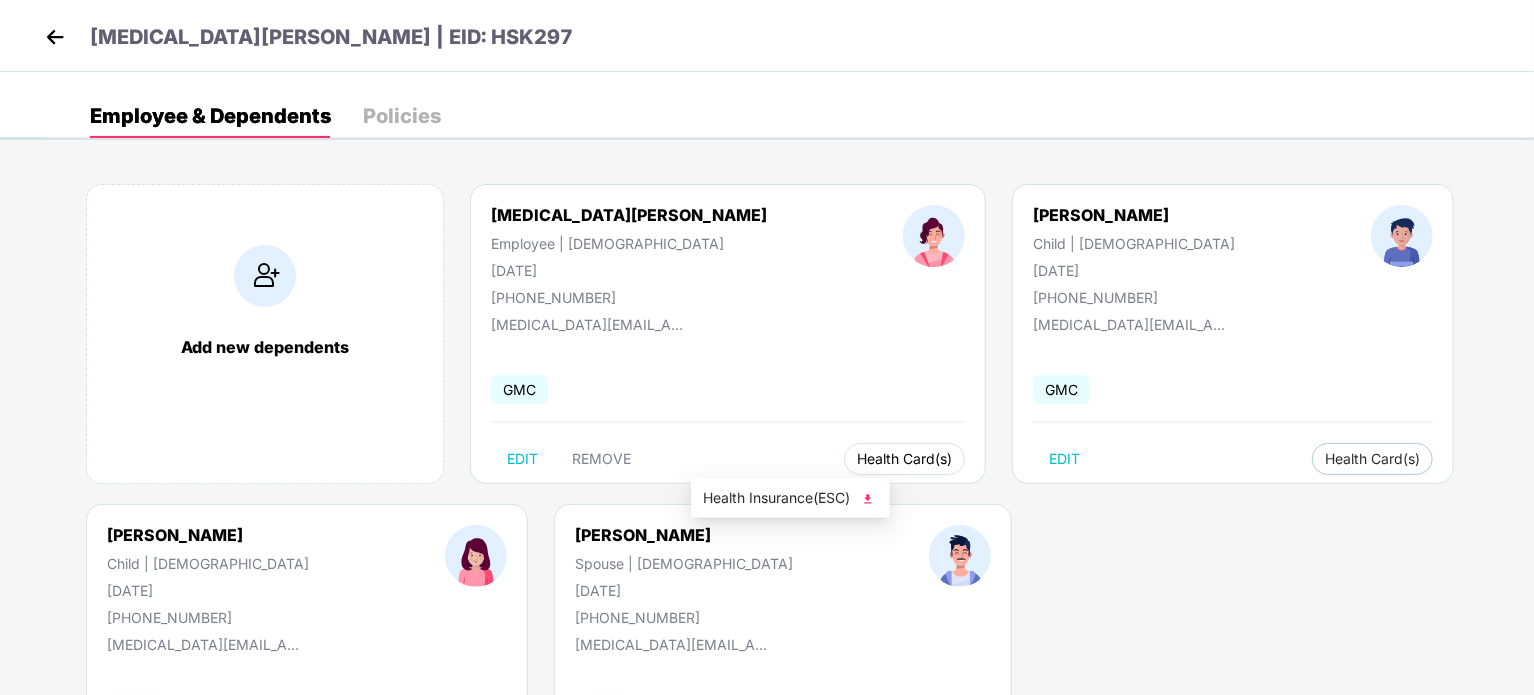 click on "Health Card(s)" at bounding box center [904, 459] 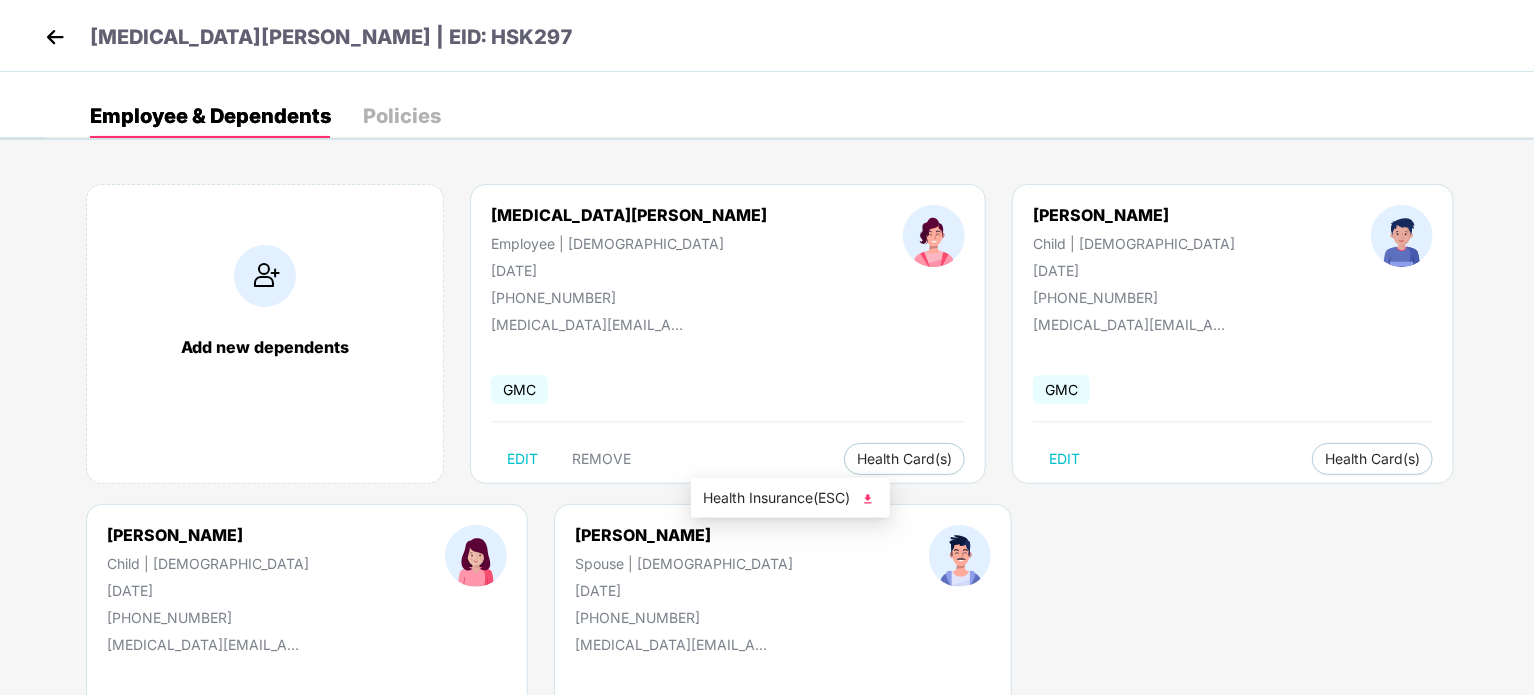 click on "Health Insurance(ESC)" at bounding box center (790, 498) 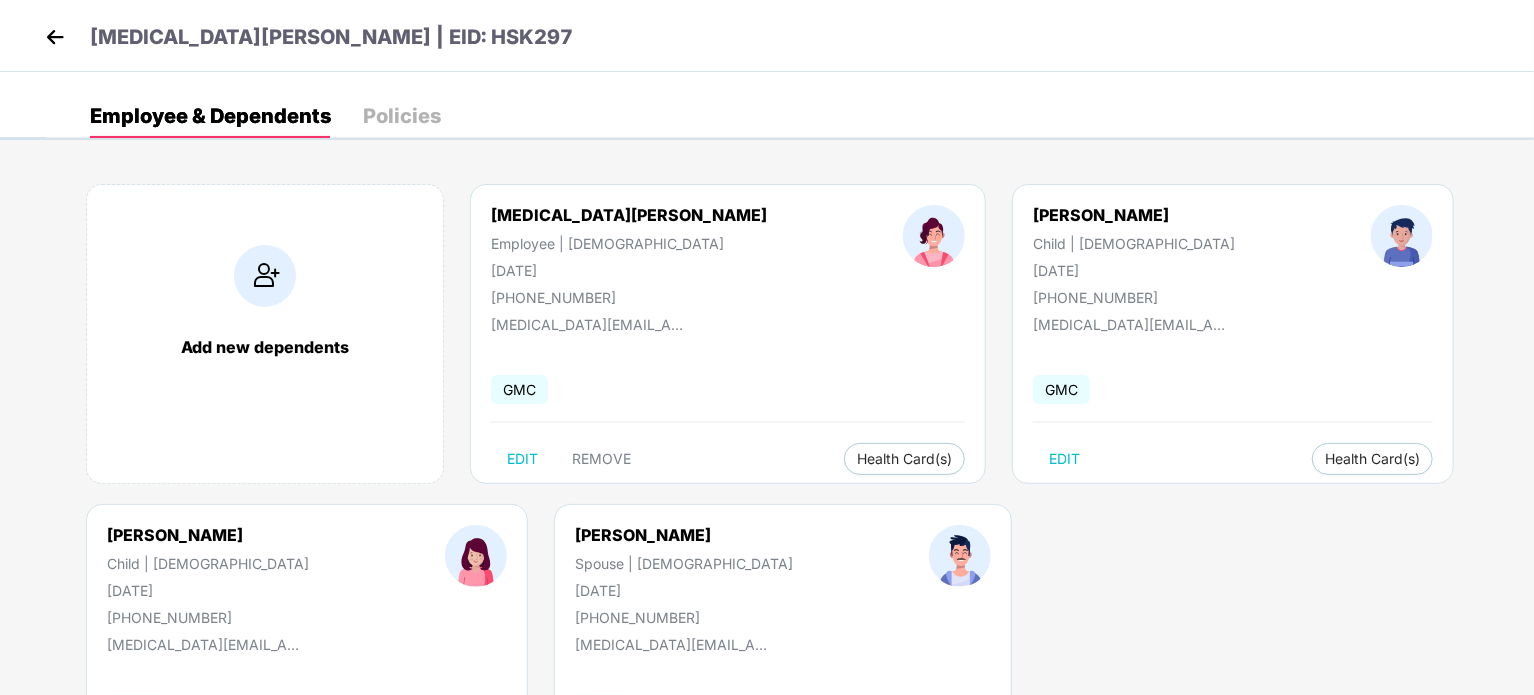 click at bounding box center [55, 37] 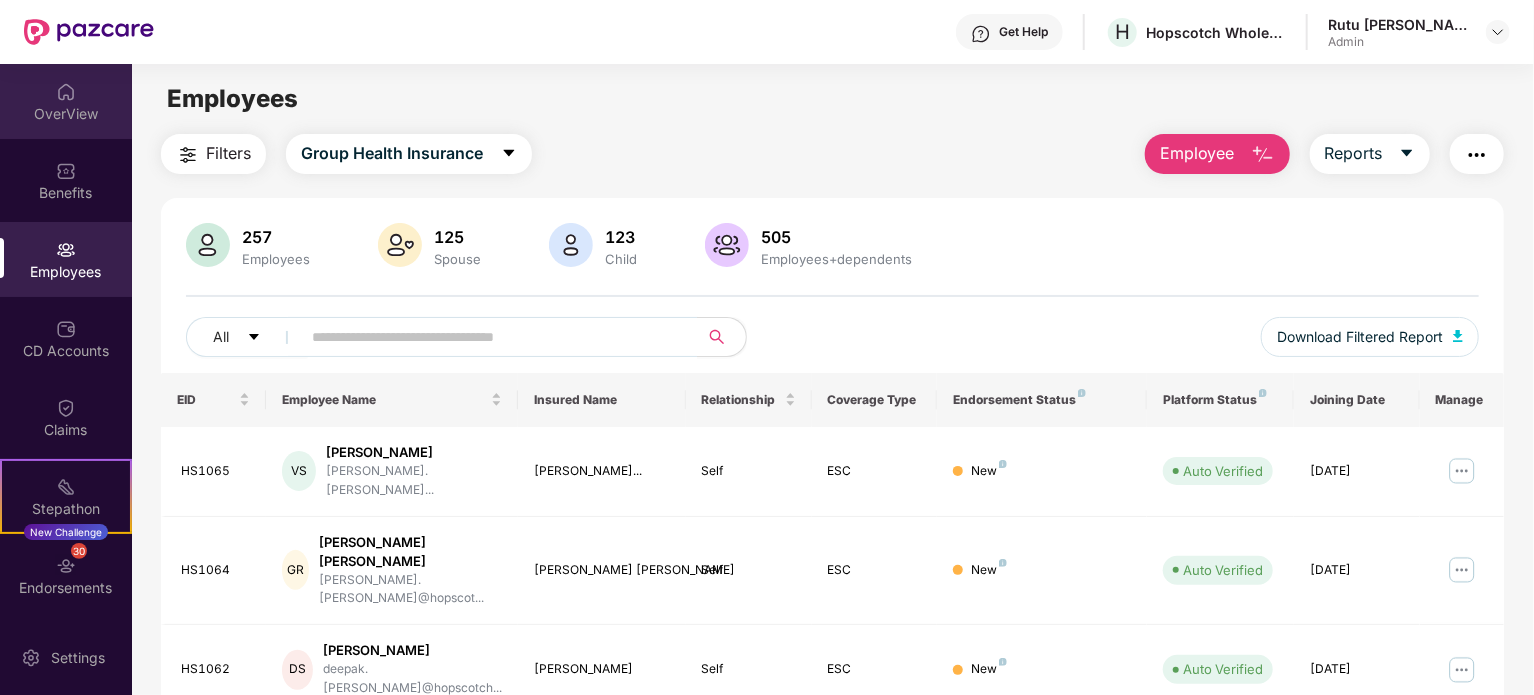 click on "OverView" at bounding box center [66, 114] 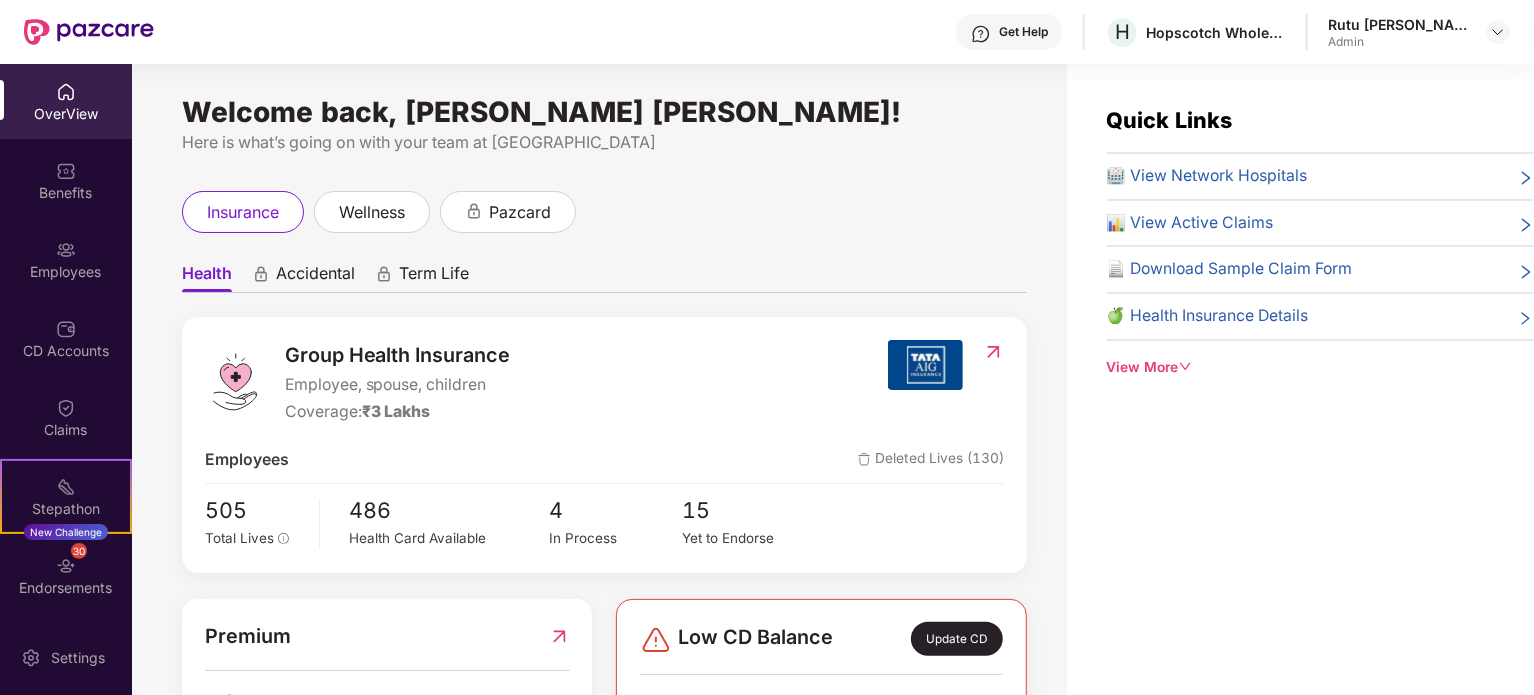 click on "🏥 View Network Hospitals" at bounding box center (1207, 176) 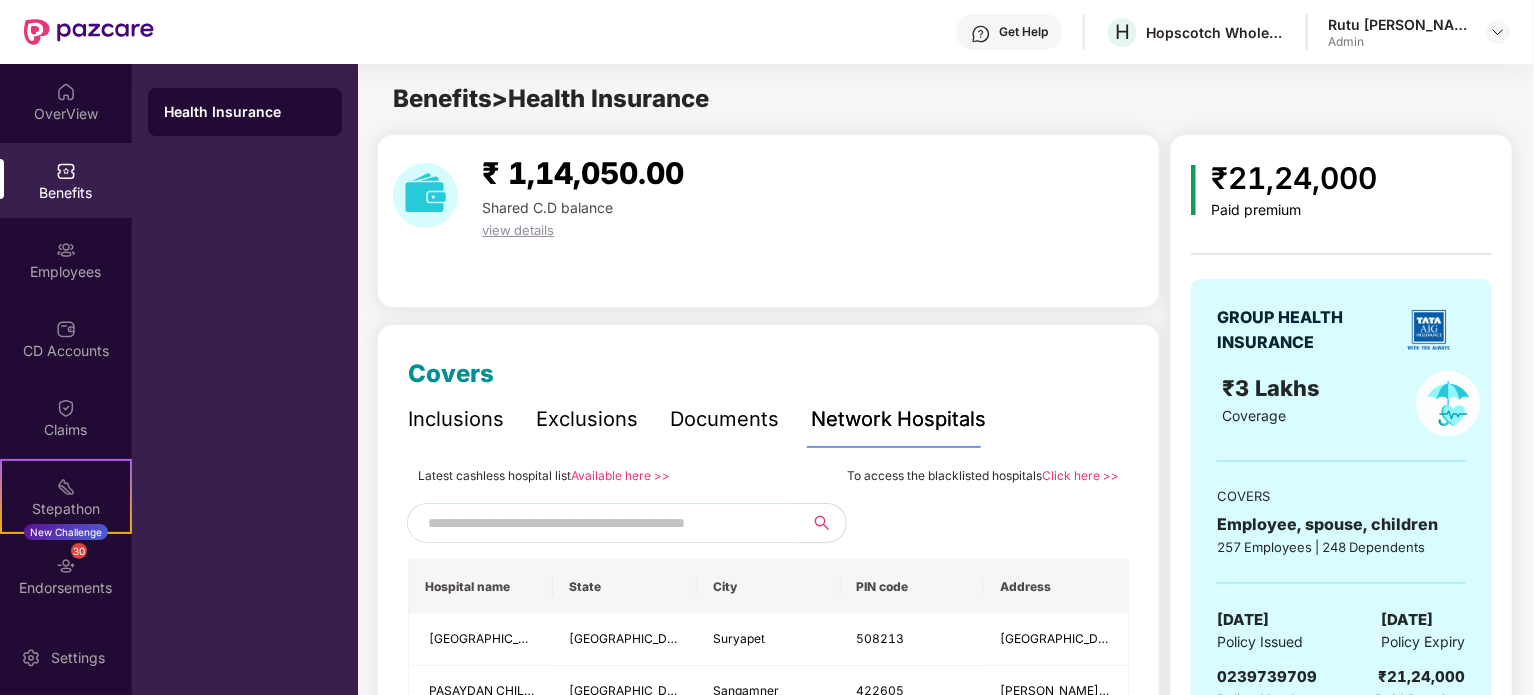 click at bounding box center (599, 523) 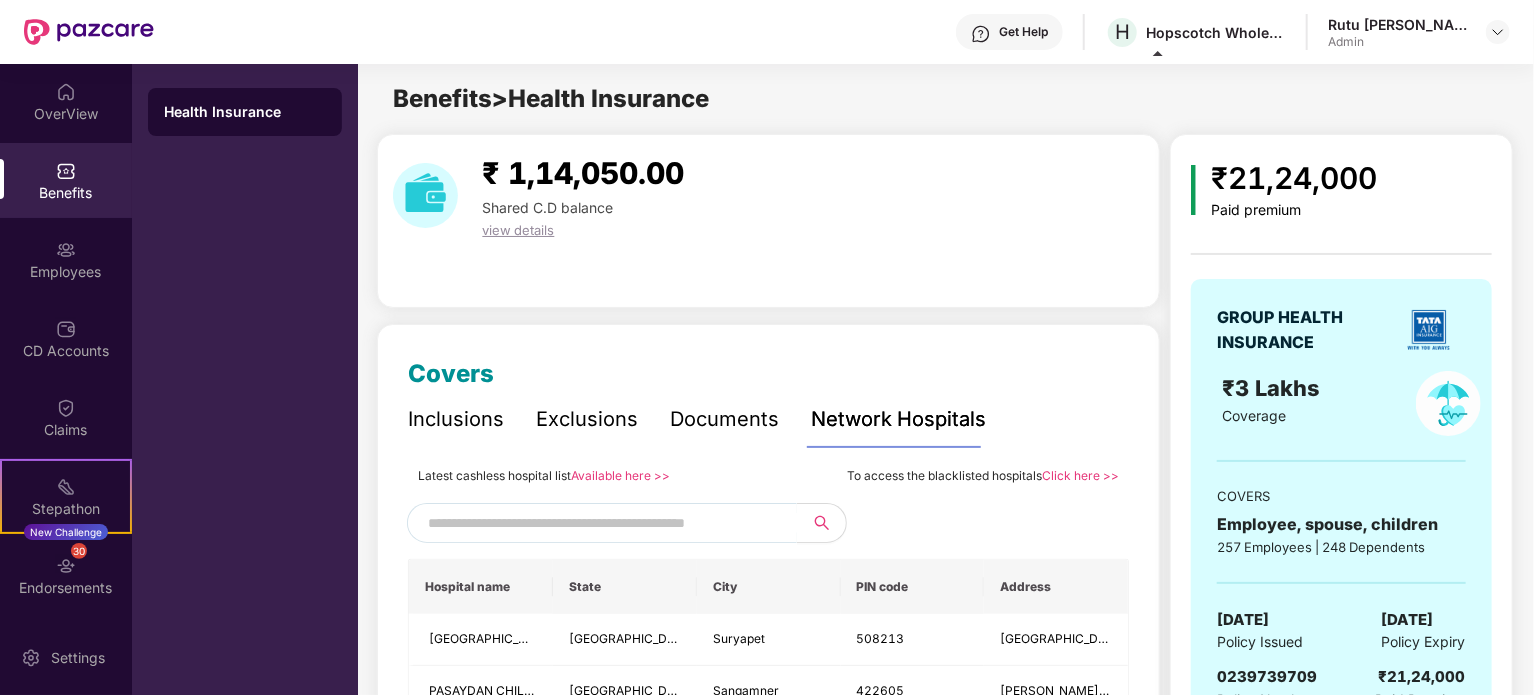 click at bounding box center (599, 523) 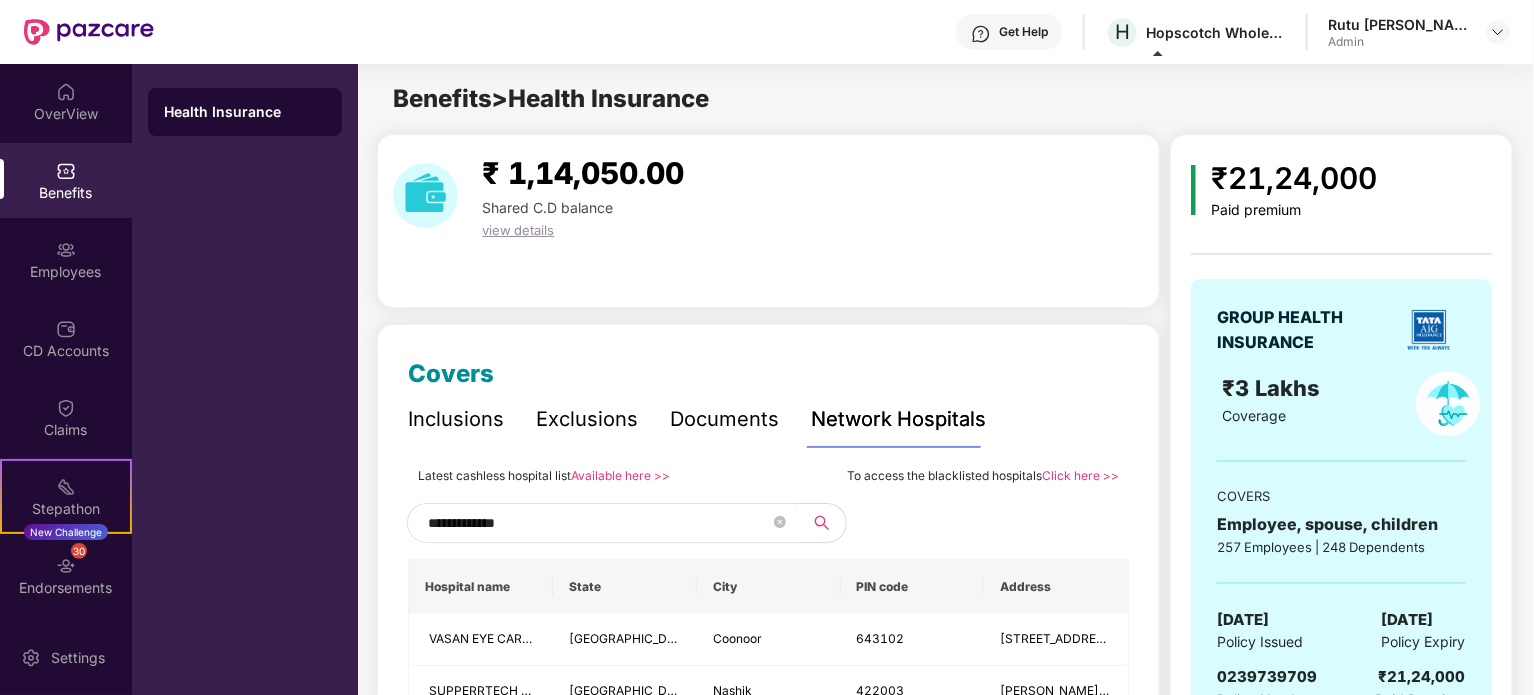 drag, startPoint x: 1532, startPoint y: 111, endPoint x: 1535, endPoint y: 159, distance: 48.09366 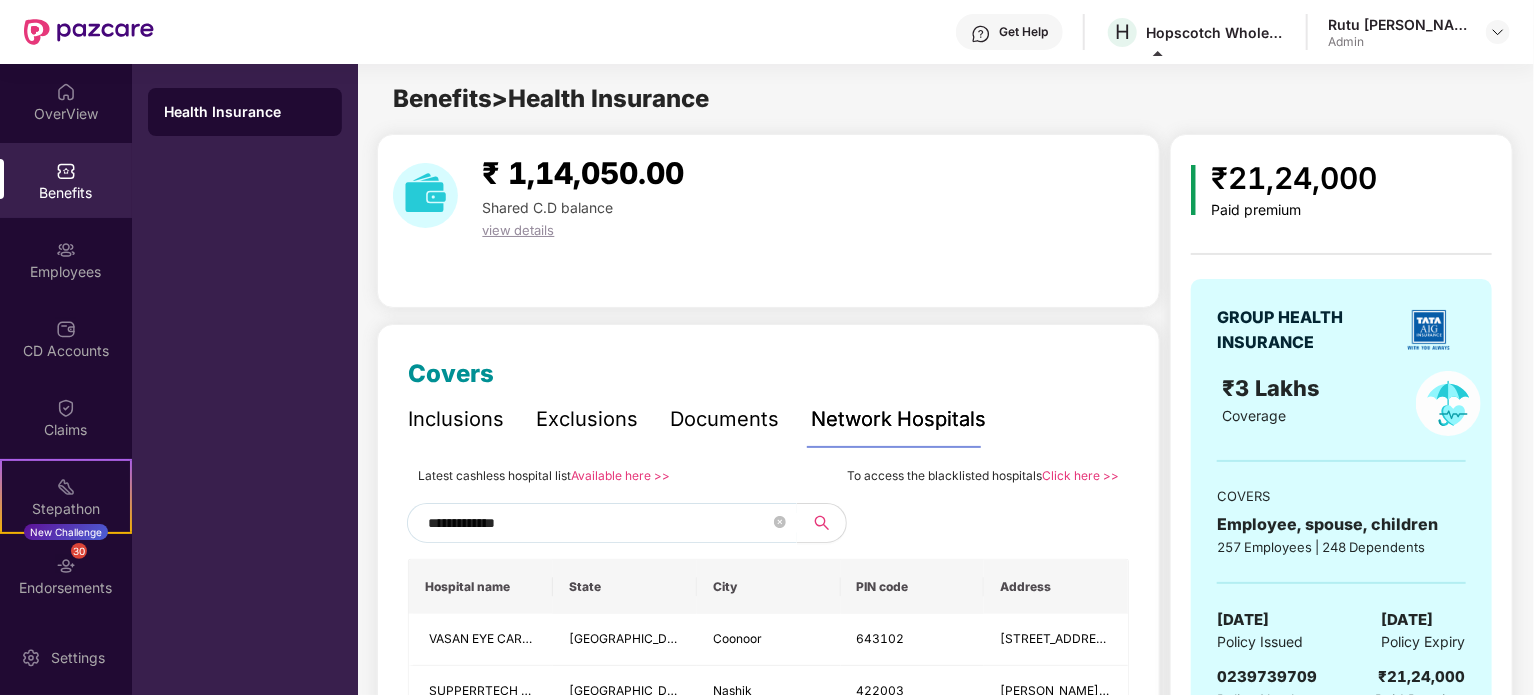 click on "₹21,24,000 Paid premium GROUP HEALTH INSURANCE ₹3 Lakhs   Coverage COVERS Employee, spouse, children 257 Employees | 248 Dependents 27 Oct 2024 Policy Issued 26 Oct 2025 Policy Expiry 0239739709 Policy Number ₹21,24,000 Paid Premium" at bounding box center (1341, 448) 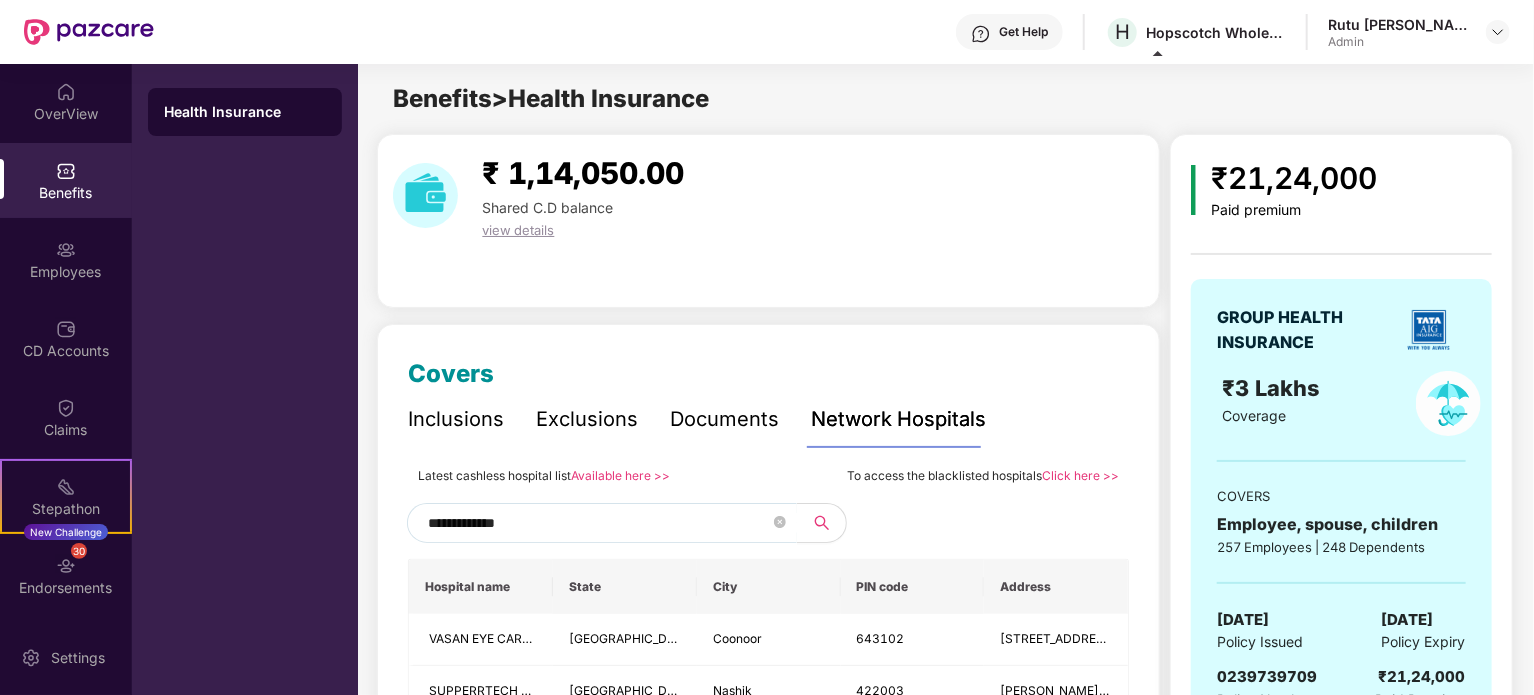 click on "**********" at bounding box center (768, 1818) 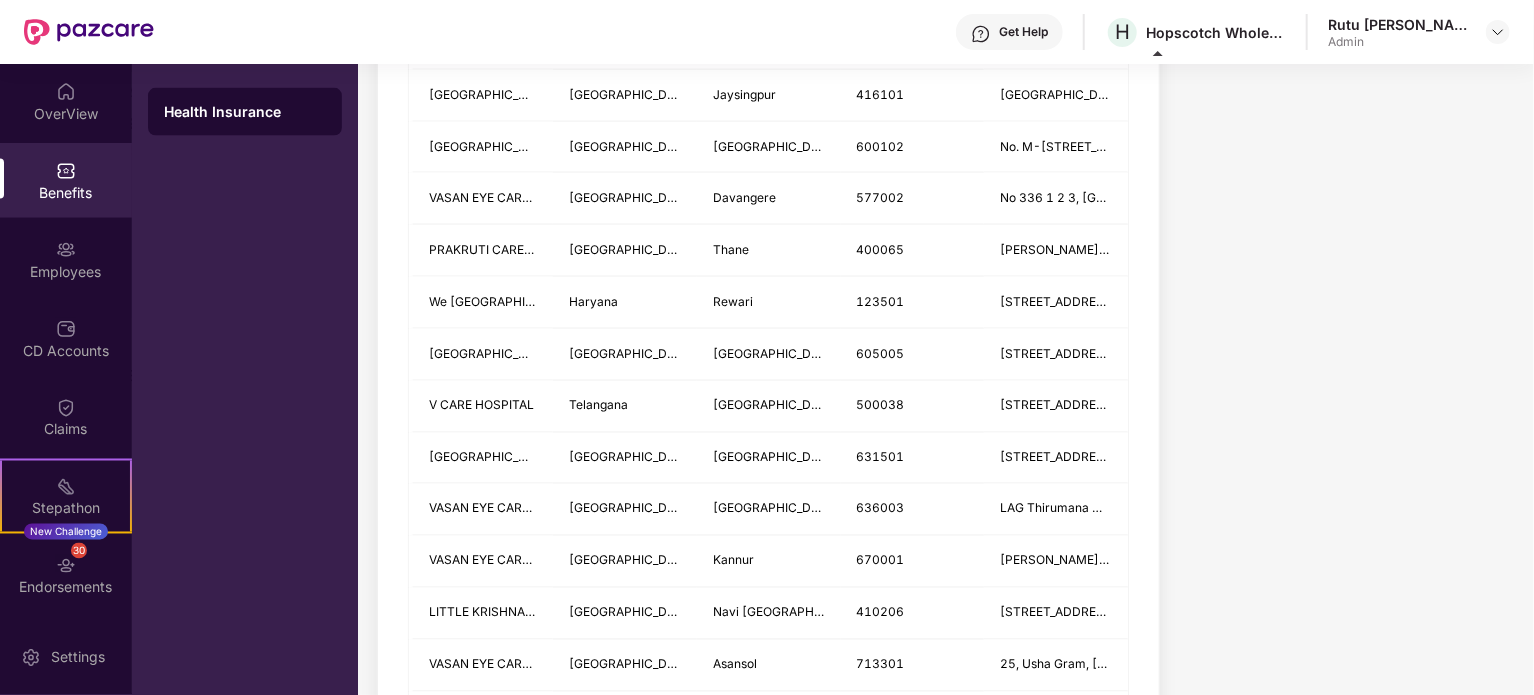 scroll, scrollTop: 1600, scrollLeft: 0, axis: vertical 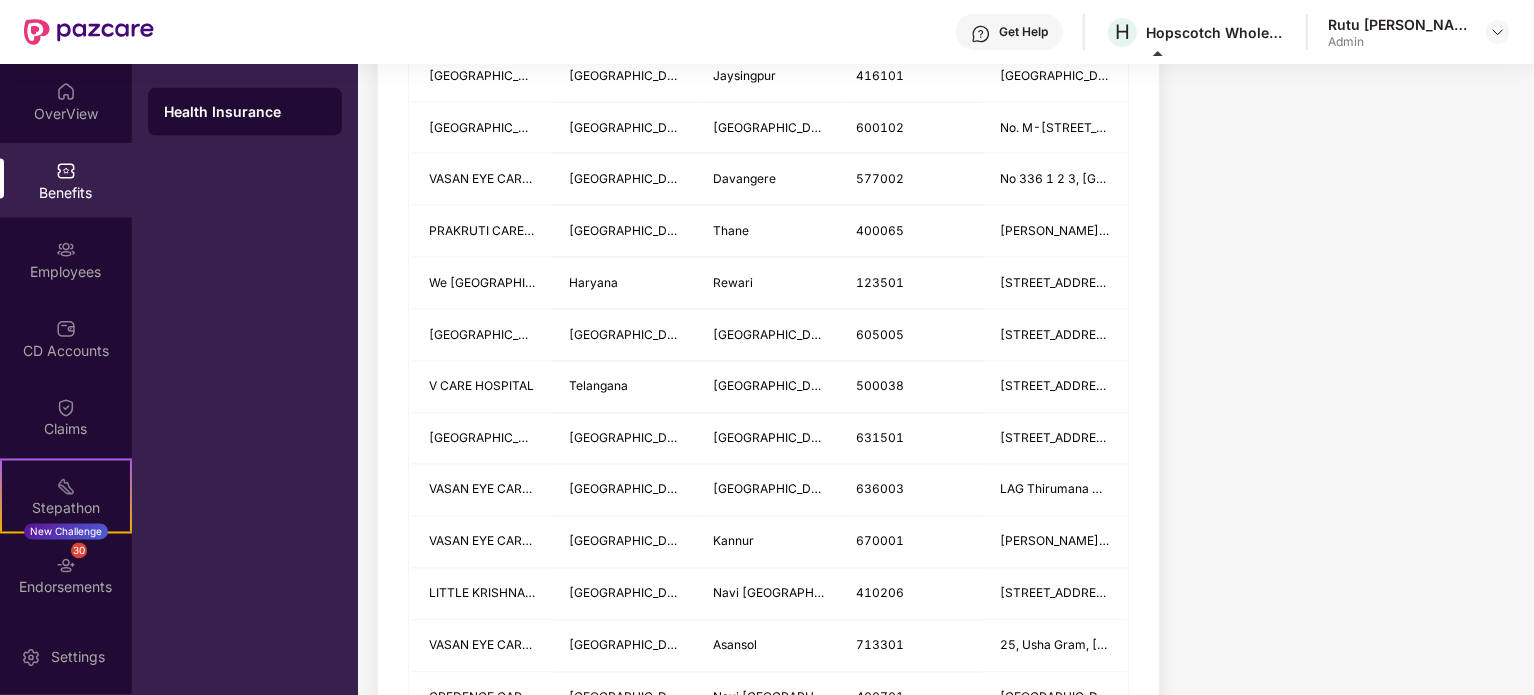click on "₹21,24,000 Paid premium GROUP HEALTH INSURANCE ₹3 Lakhs   Coverage COVERS Employee, spouse, children 257 Employees | 248 Dependents 27 Oct 2024 Policy Issued 26 Oct 2025 Policy Expiry 0239739709 Policy Number ₹21,24,000 Paid Premium" at bounding box center (1341, 146) 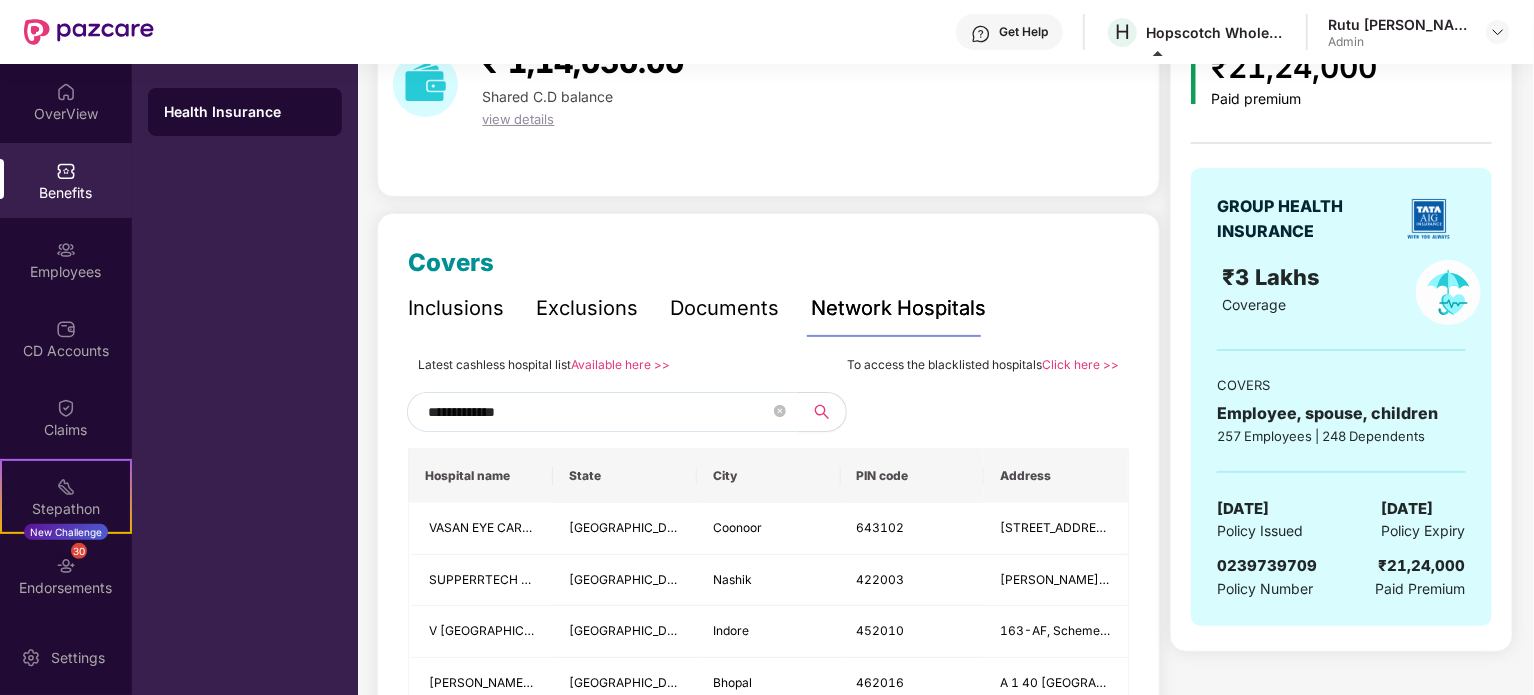 scroll, scrollTop: 0, scrollLeft: 0, axis: both 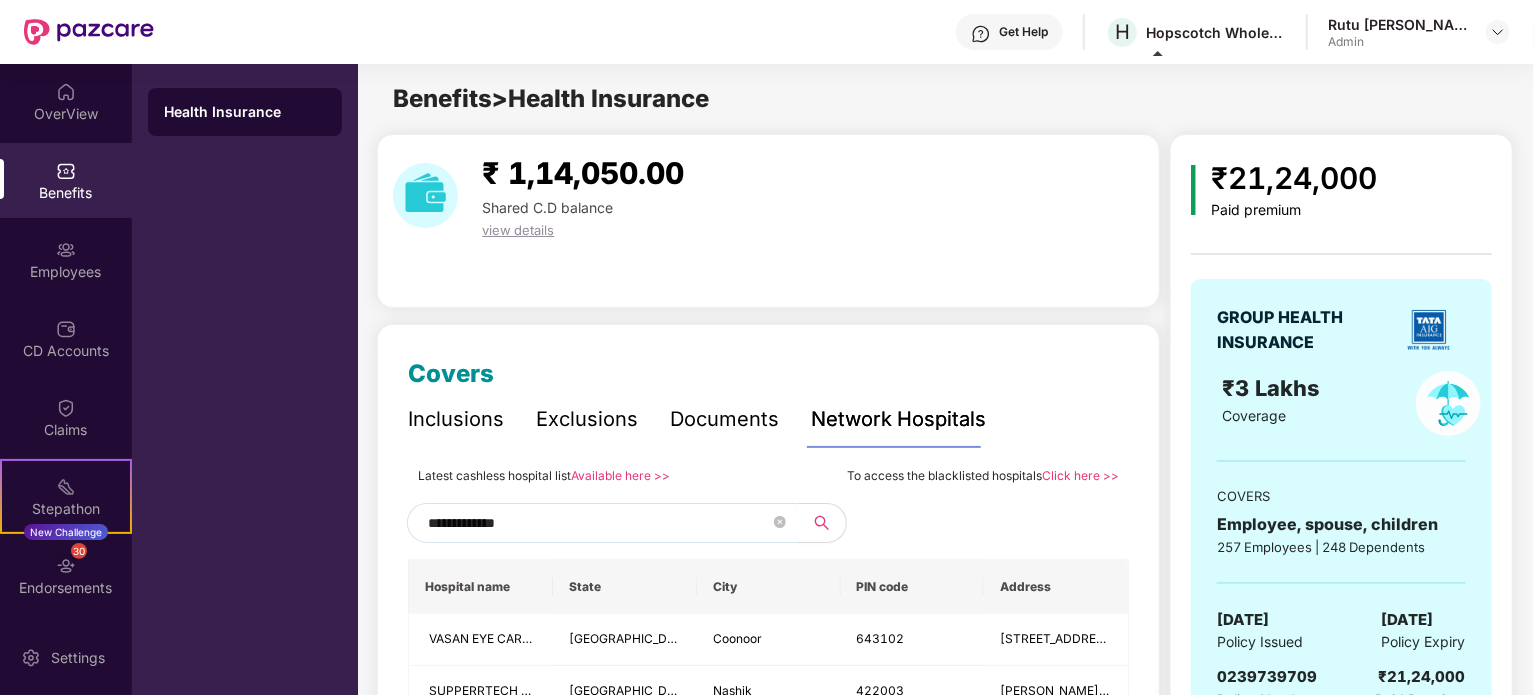 click on "**********" at bounding box center (599, 523) 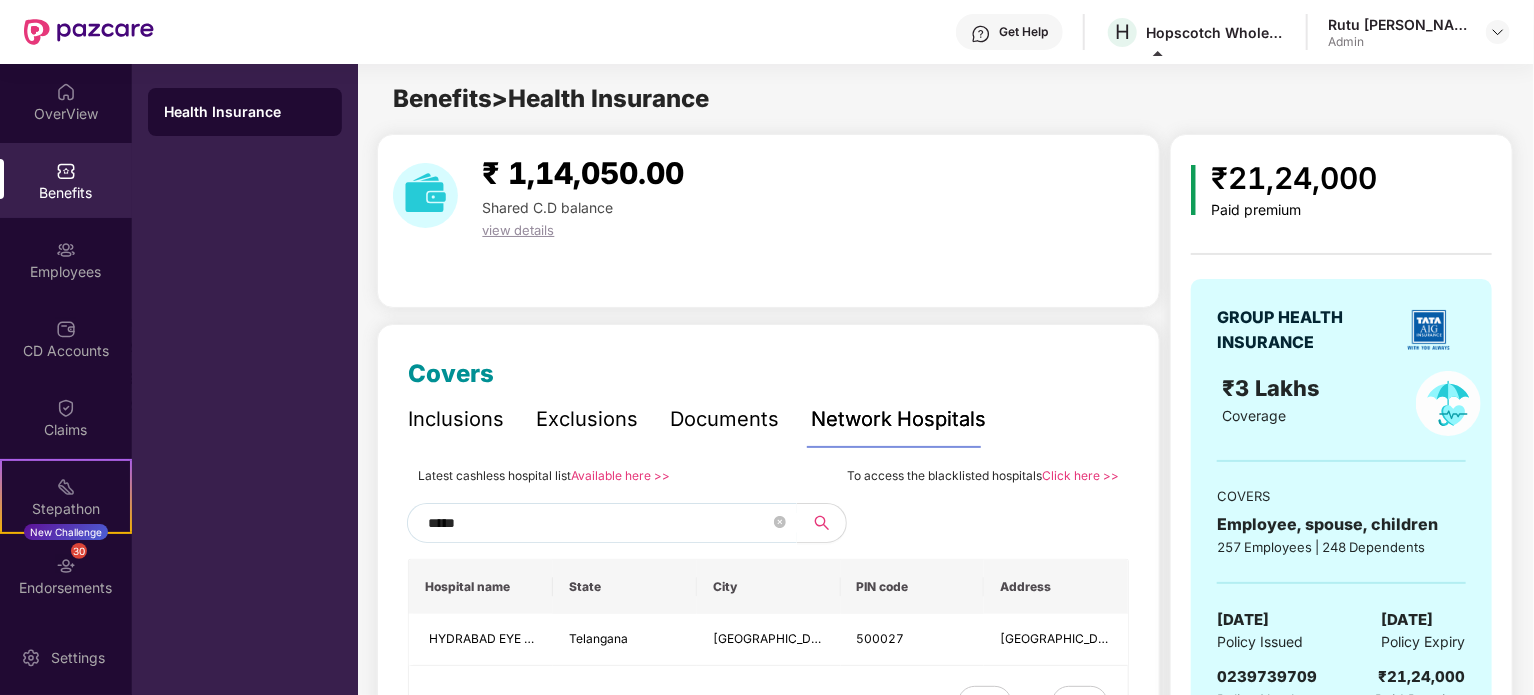 click on "₹21,24,000 Paid premium GROUP HEALTH INSURANCE ₹3 Lakhs   Coverage COVERS Employee, spouse, children 257 Employees | 248 Dependents 27 Oct 2024 Policy Issued 26 Oct 2025 Policy Expiry 0239739709 Policy Number ₹21,24,000 Paid Premium" at bounding box center [1341, 448] 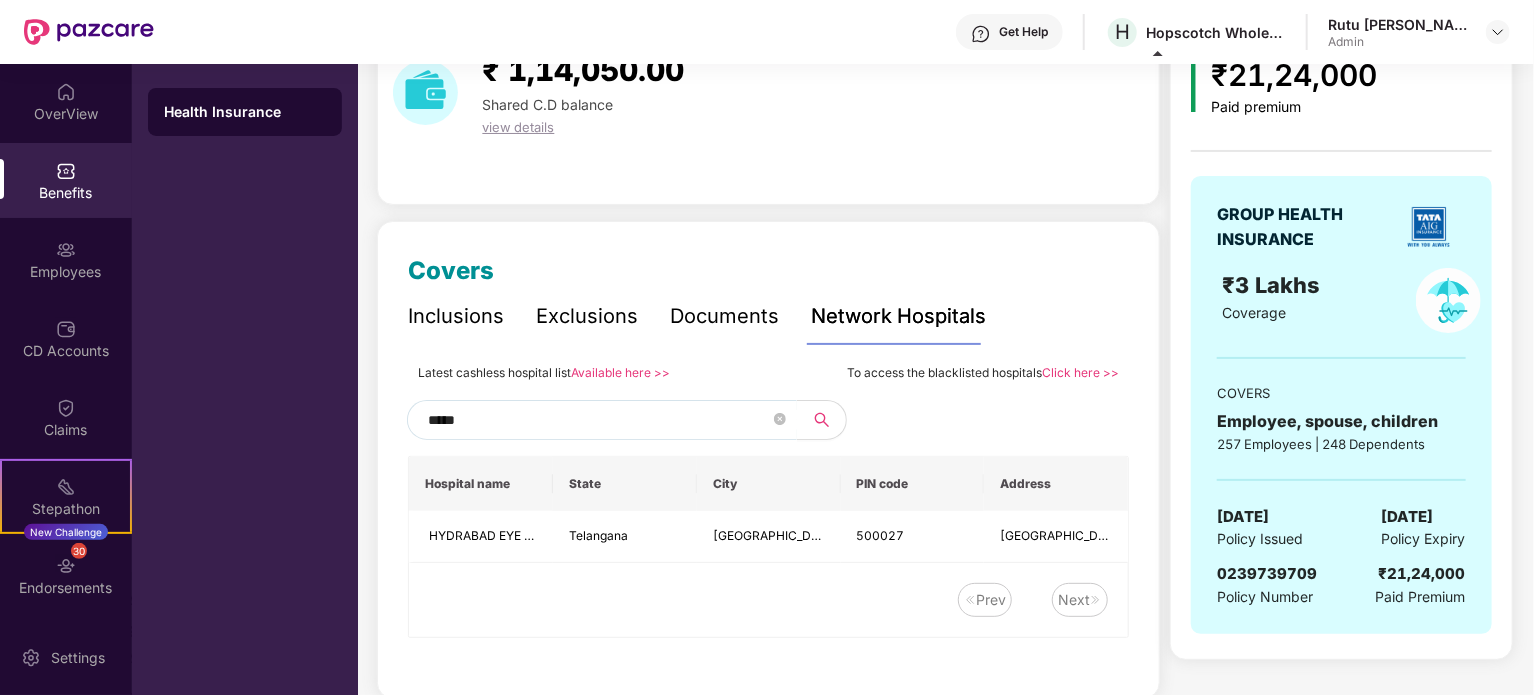scroll, scrollTop: 136, scrollLeft: 0, axis: vertical 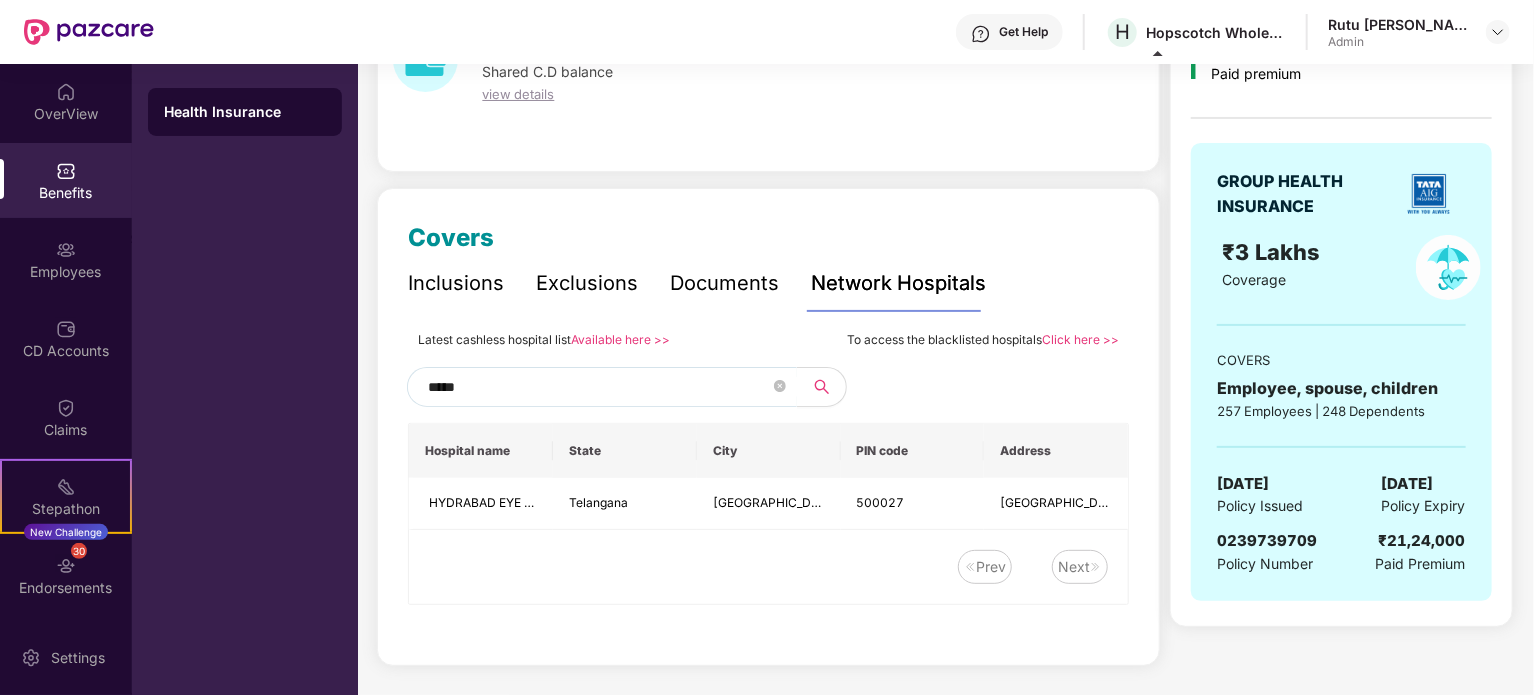drag, startPoint x: 533, startPoint y: 383, endPoint x: 274, endPoint y: 367, distance: 259.49374 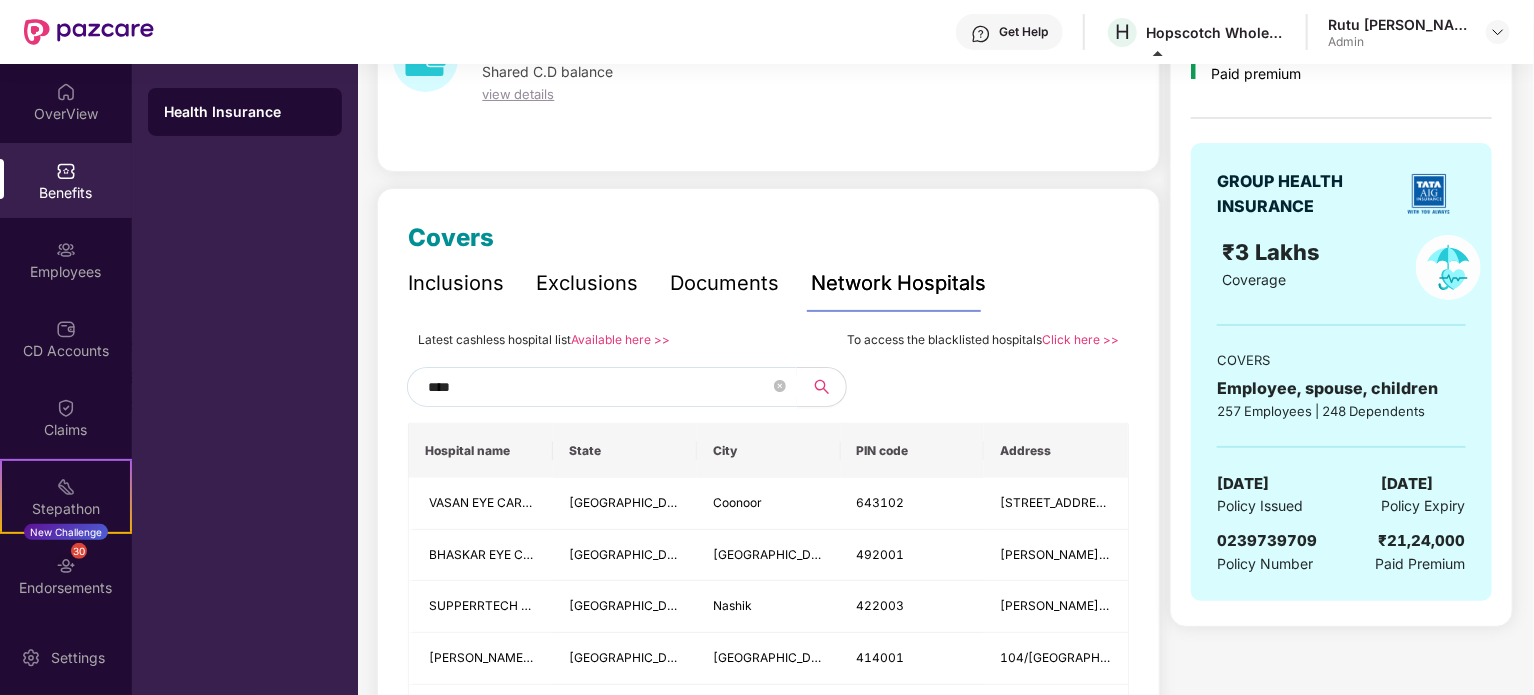 type on "****" 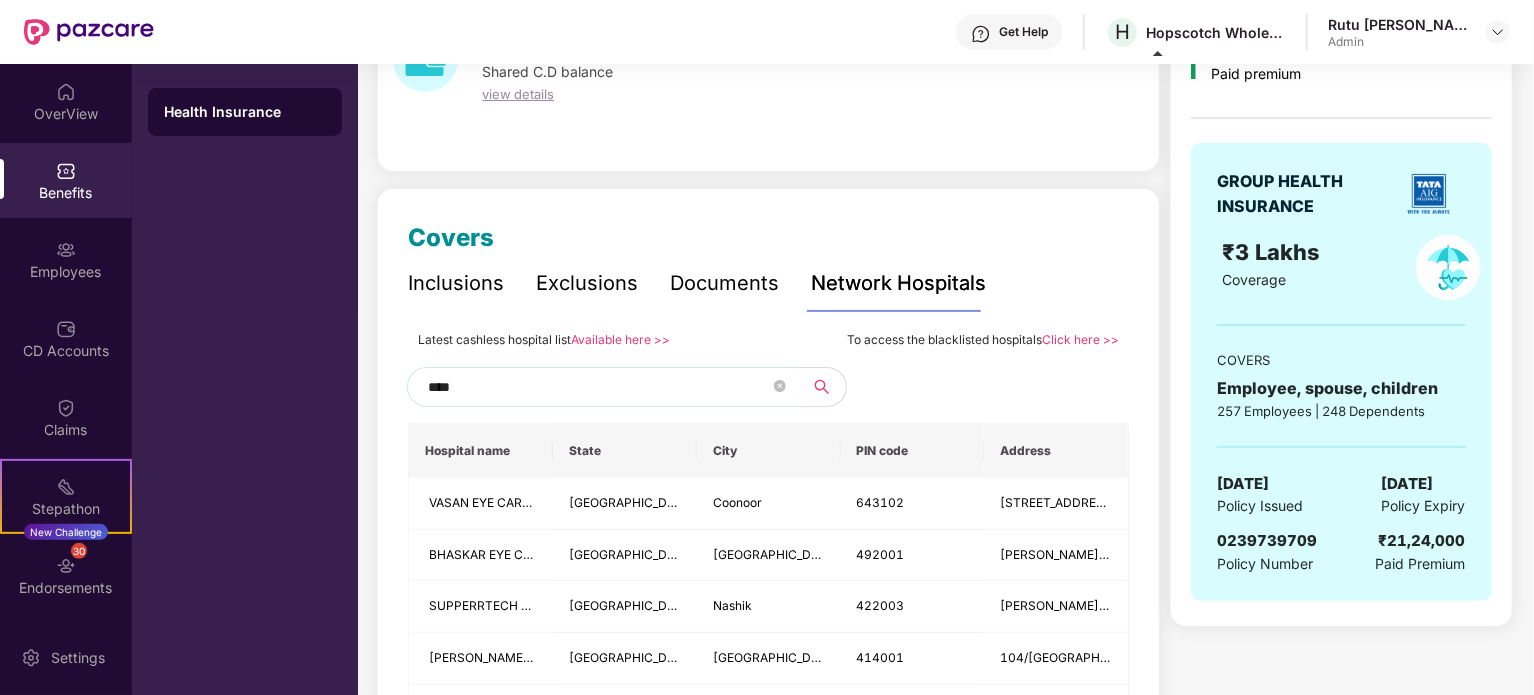 click on "Available here >>" at bounding box center [620, 339] 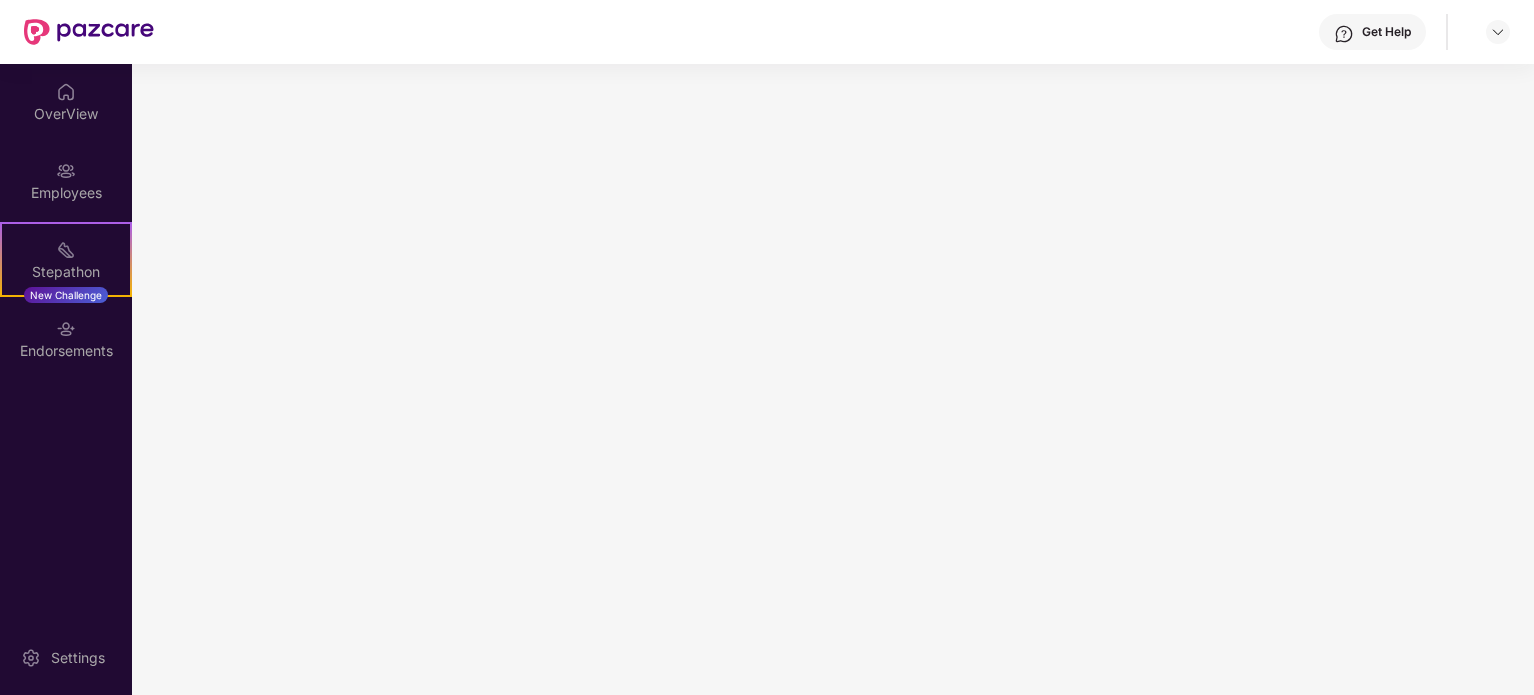 scroll, scrollTop: 0, scrollLeft: 0, axis: both 